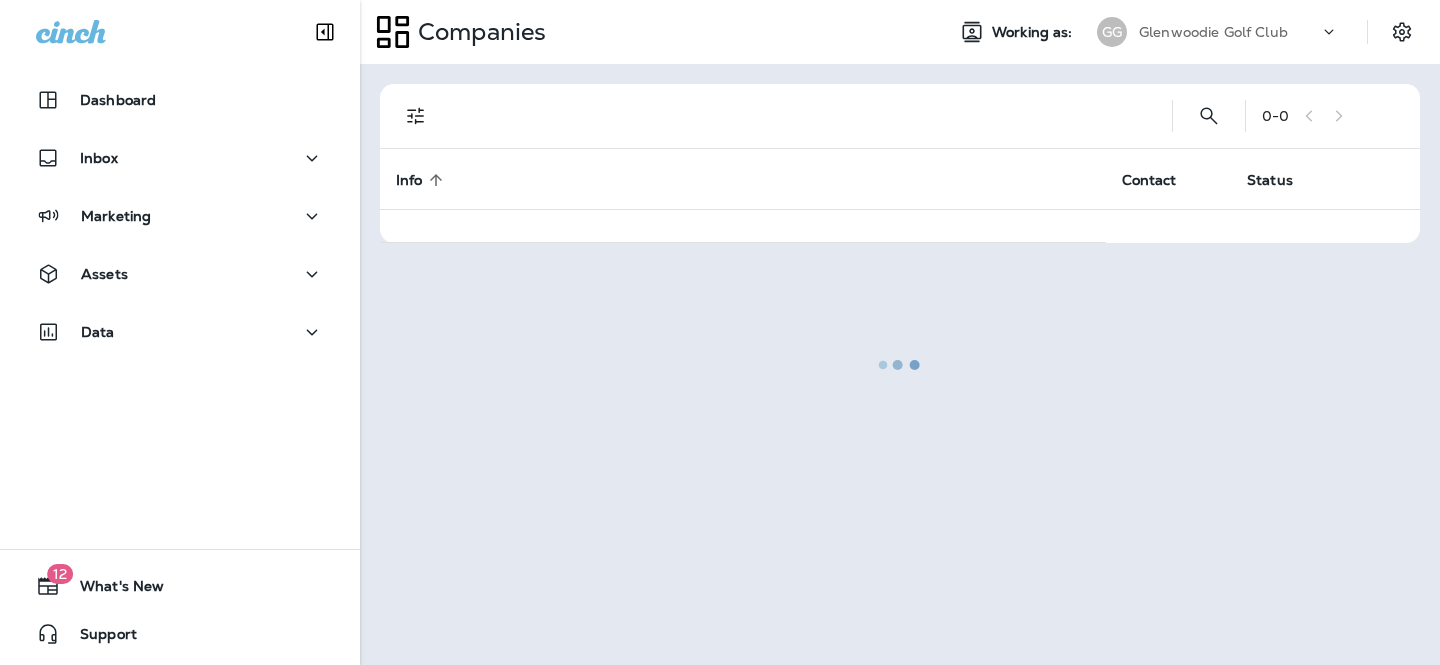 scroll, scrollTop: 0, scrollLeft: 0, axis: both 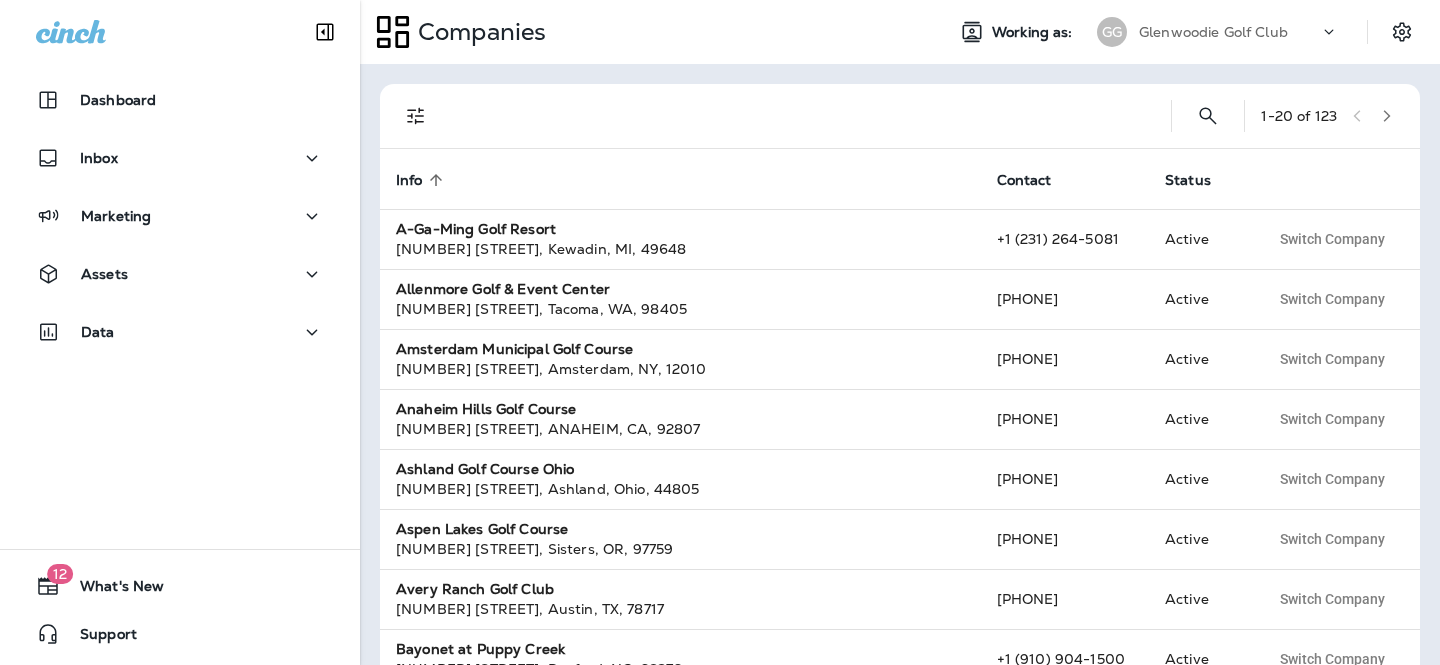 click on "Glenwoodie Golf Club" at bounding box center (1213, 32) 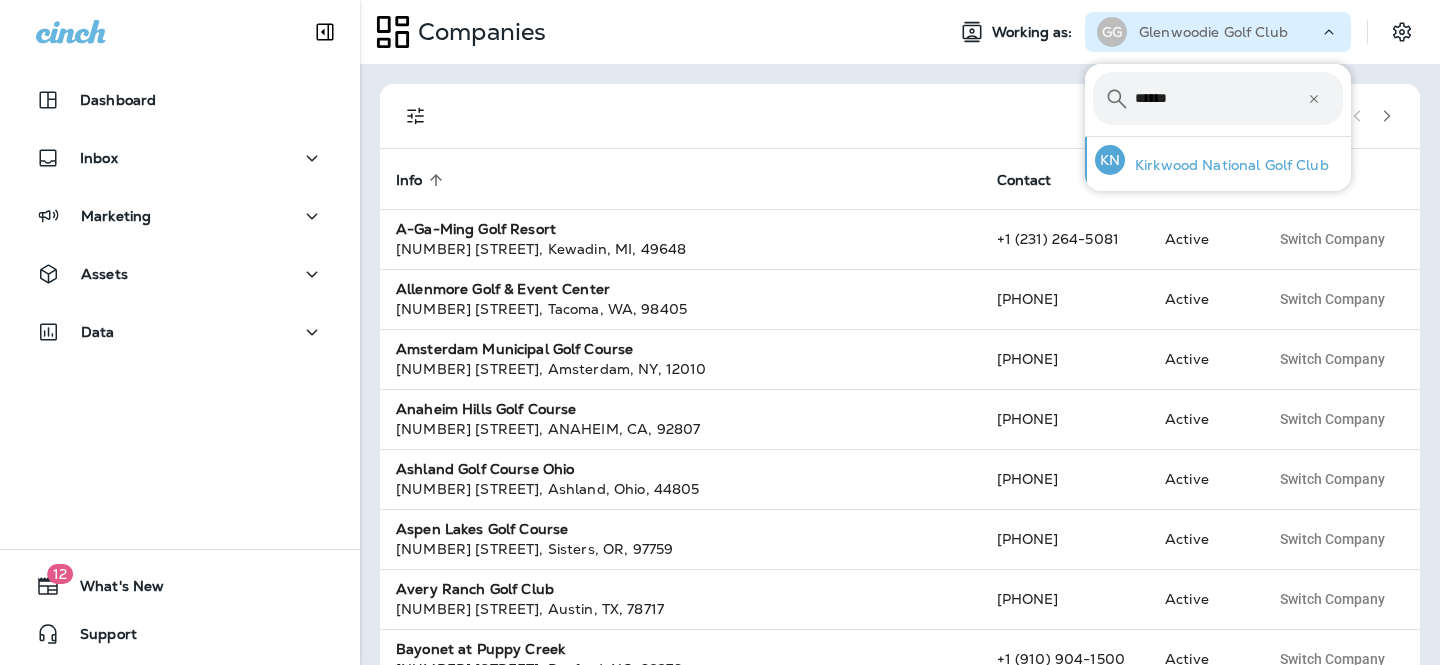 type on "******" 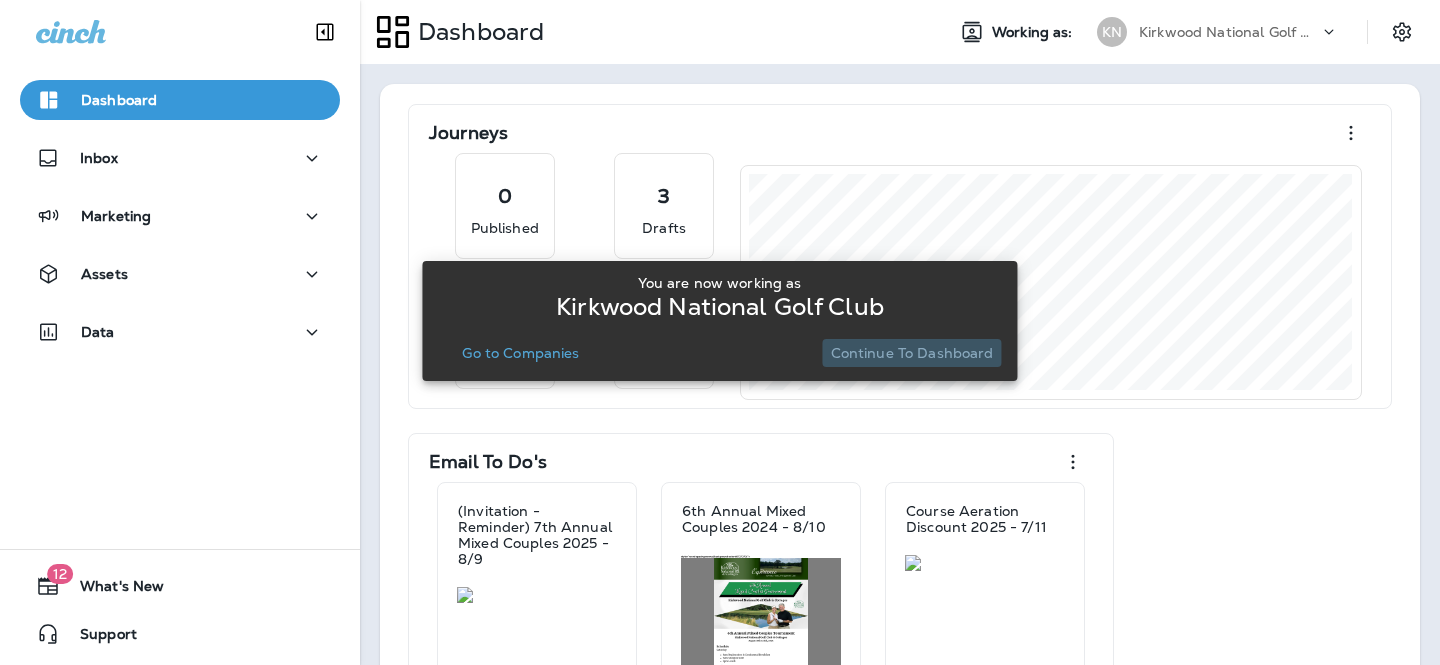 click on "Continue to Dashboard" at bounding box center [912, 353] 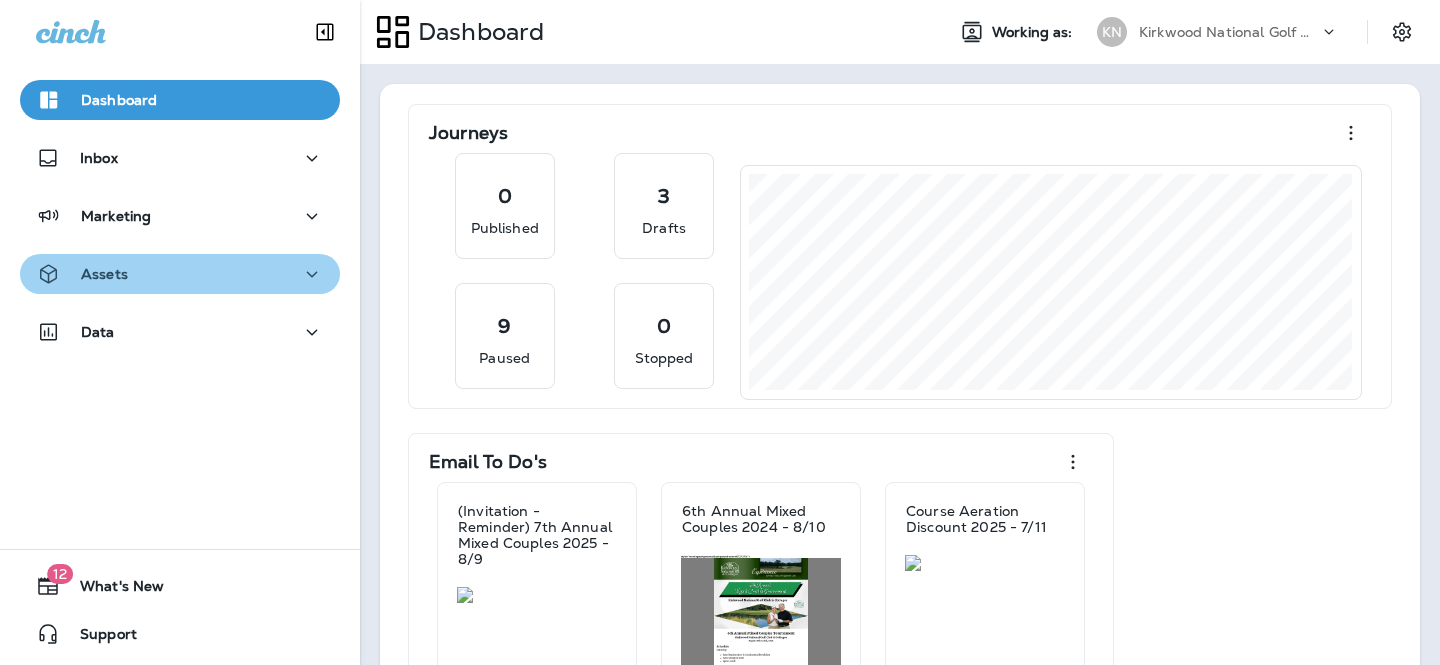 click on "Assets" at bounding box center [180, 274] 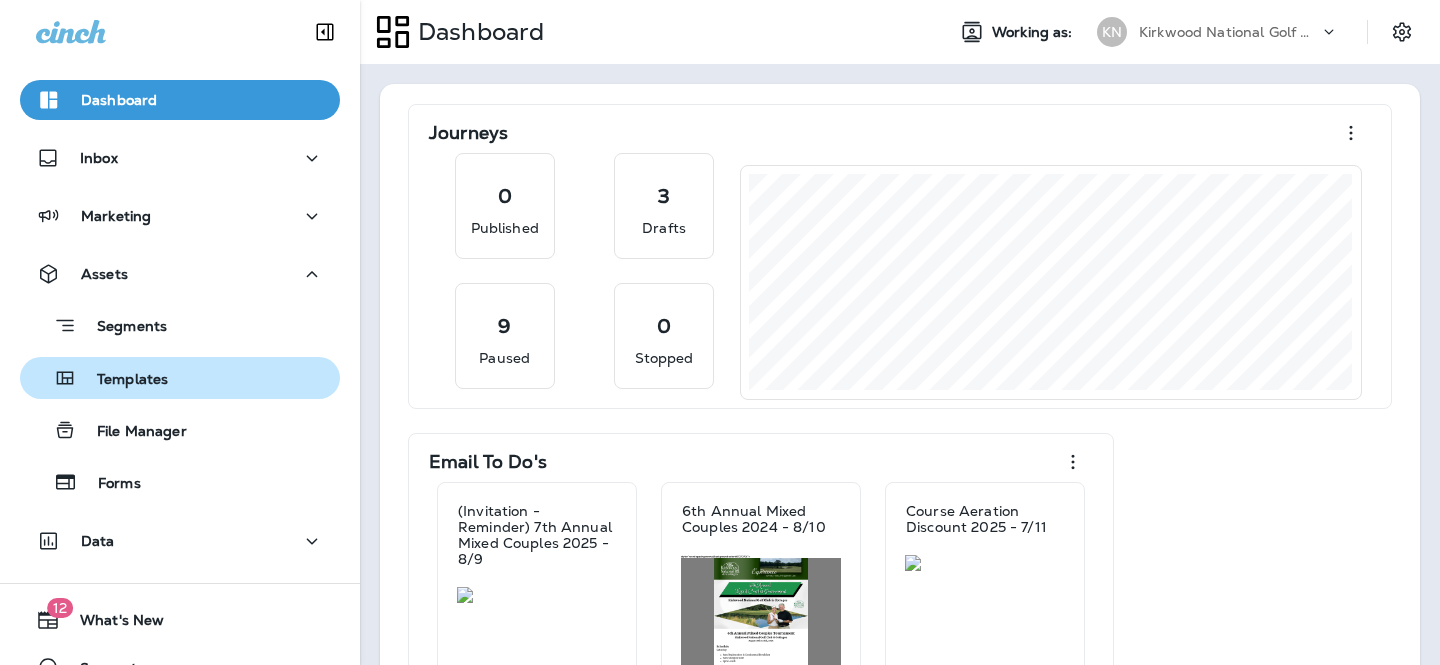 click on "Templates" at bounding box center (180, 378) 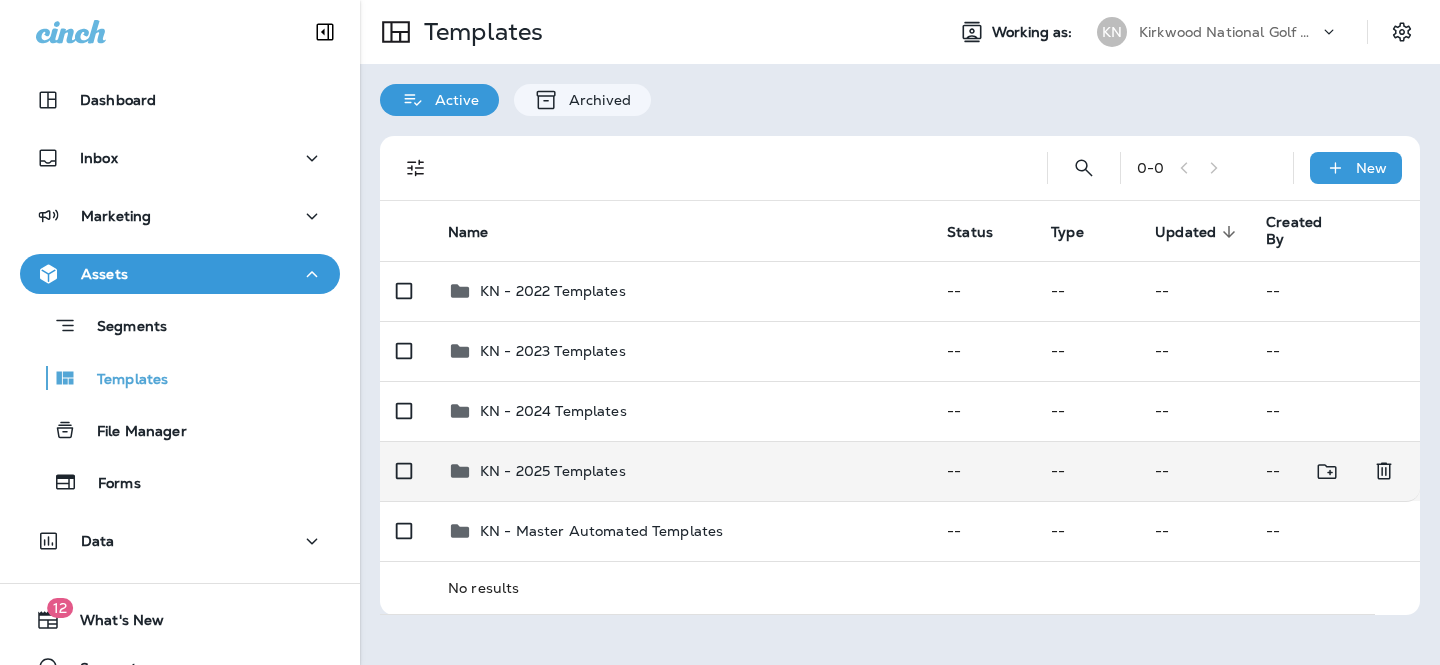 click on "KN - 2025 Templates" at bounding box center [681, 471] 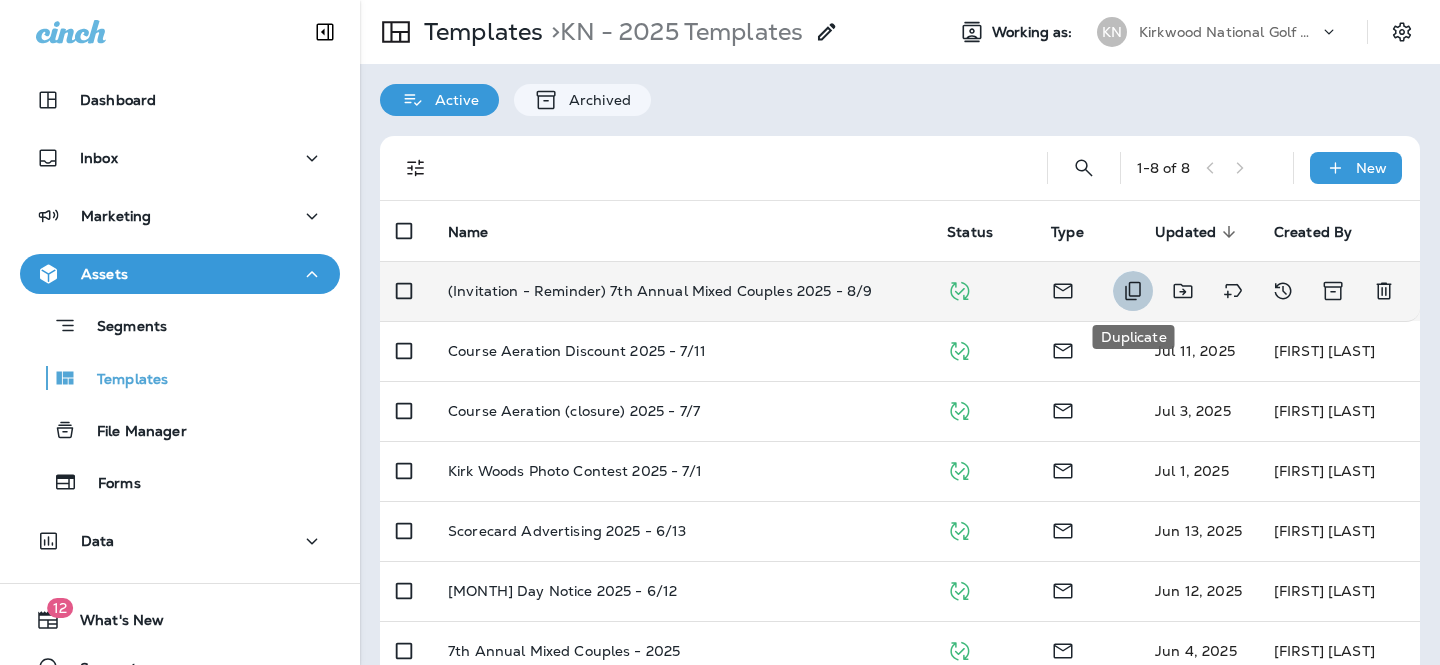 click 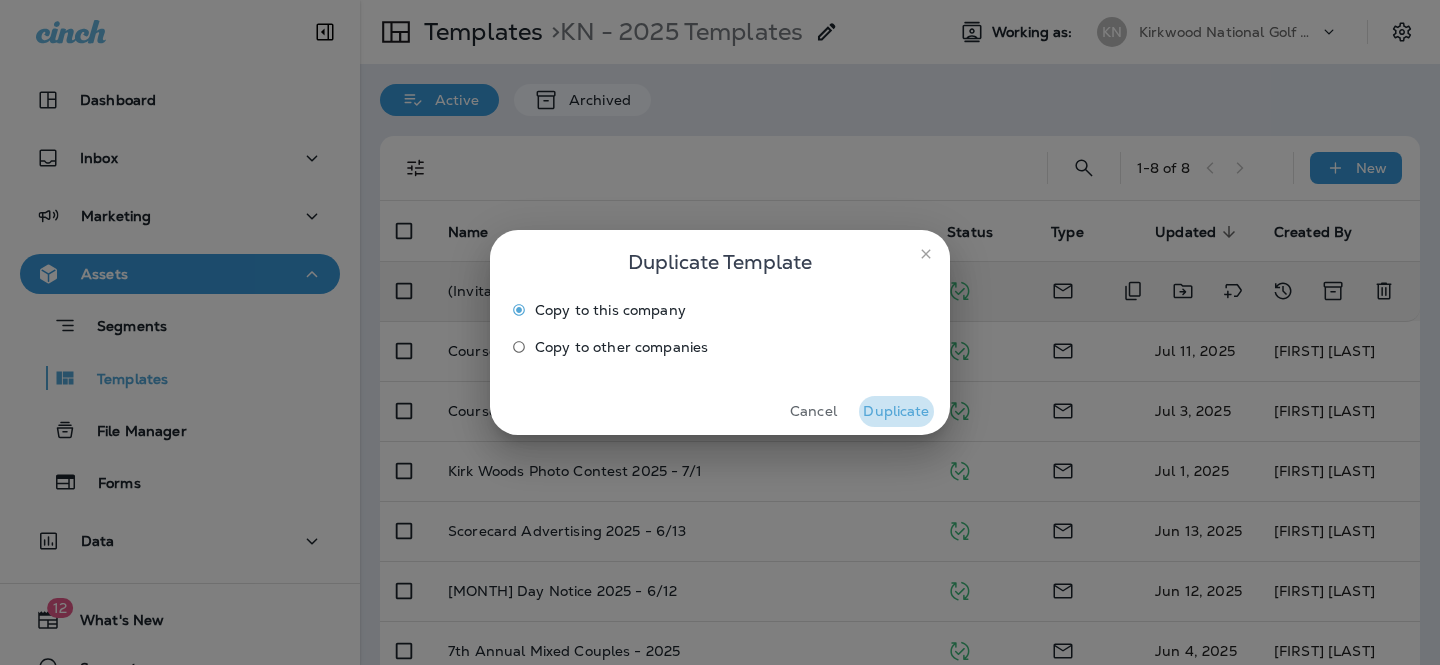 click on "Duplicate" at bounding box center (896, 411) 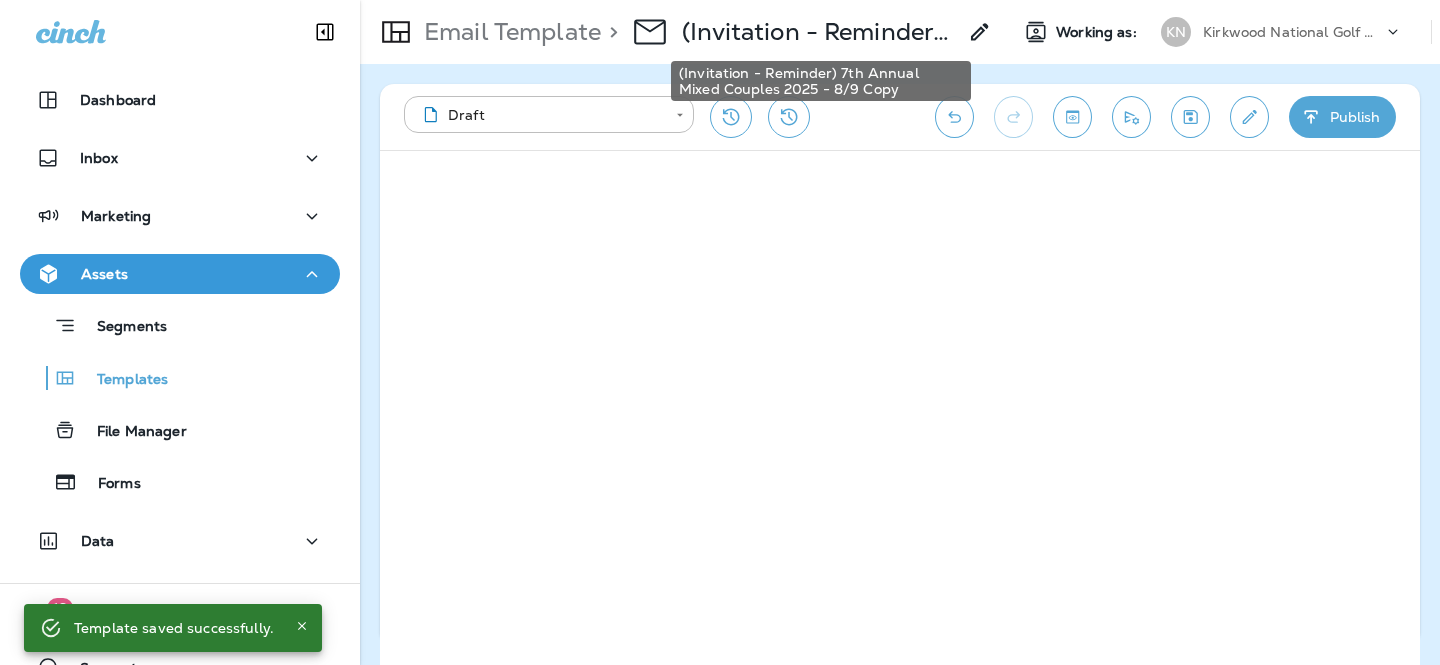 click on "(Invitation - Reminder) 7th Annual Mixed Couples 2025 - 8/9 Copy" at bounding box center (819, 32) 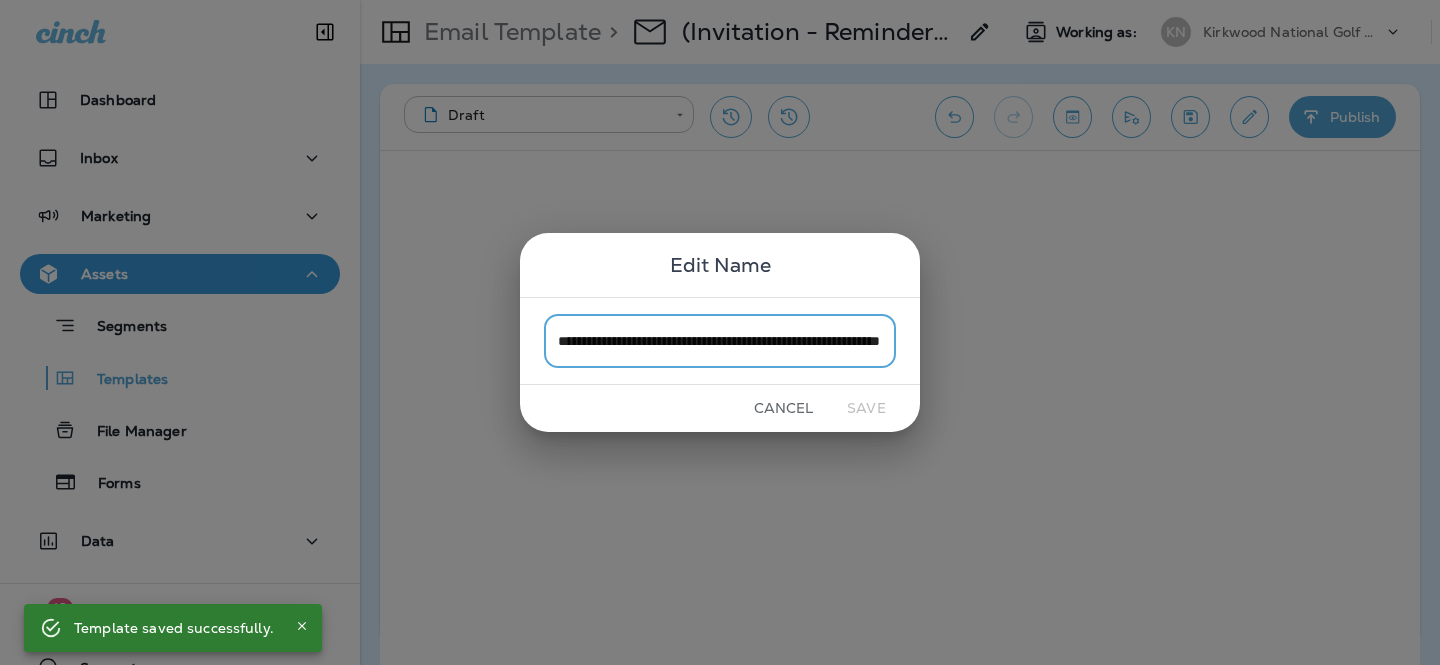scroll, scrollTop: 0, scrollLeft: 129, axis: horizontal 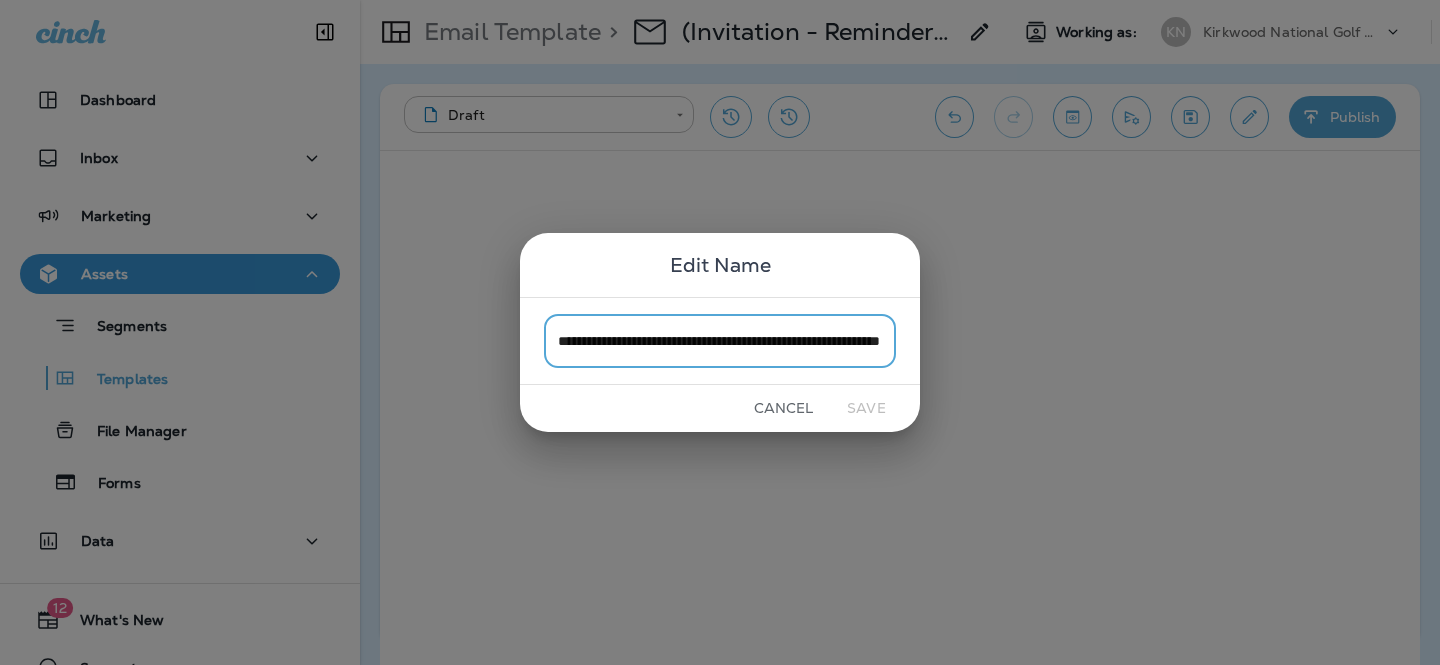drag, startPoint x: 581, startPoint y: 340, endPoint x: 482, endPoint y: 345, distance: 99.12618 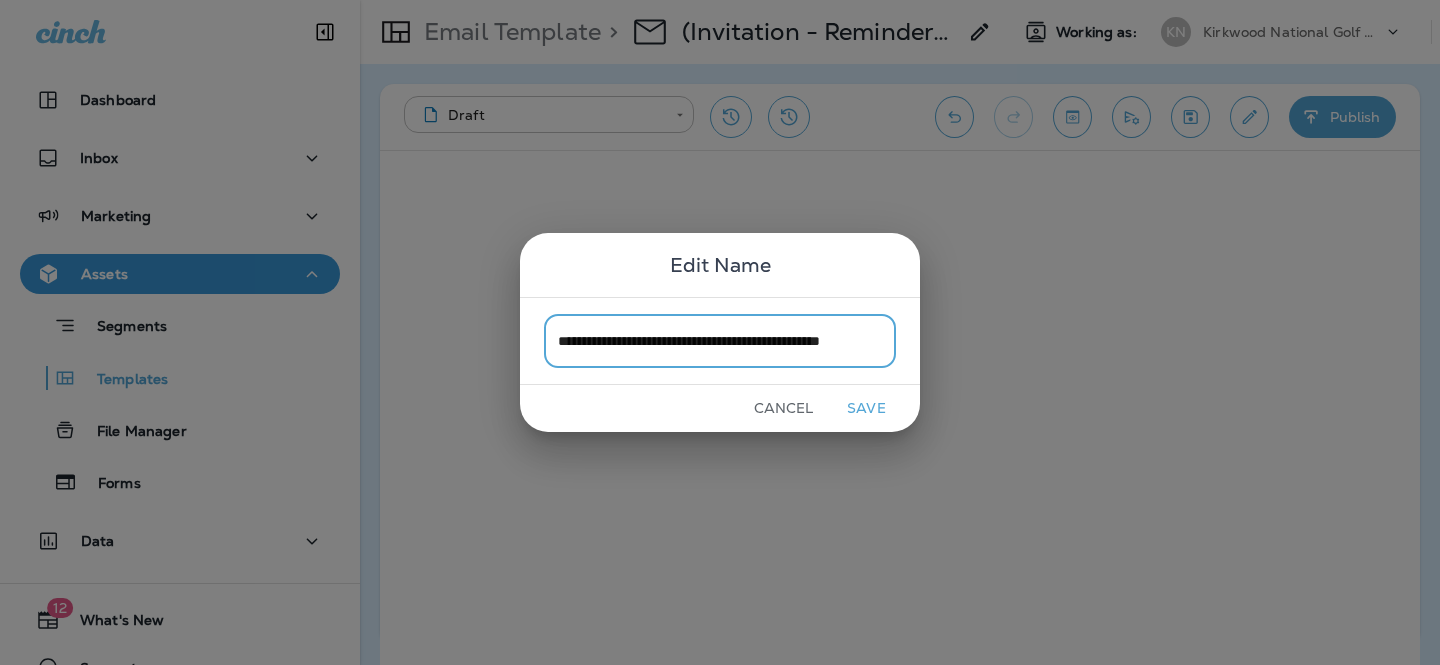 scroll, scrollTop: 0, scrollLeft: 50, axis: horizontal 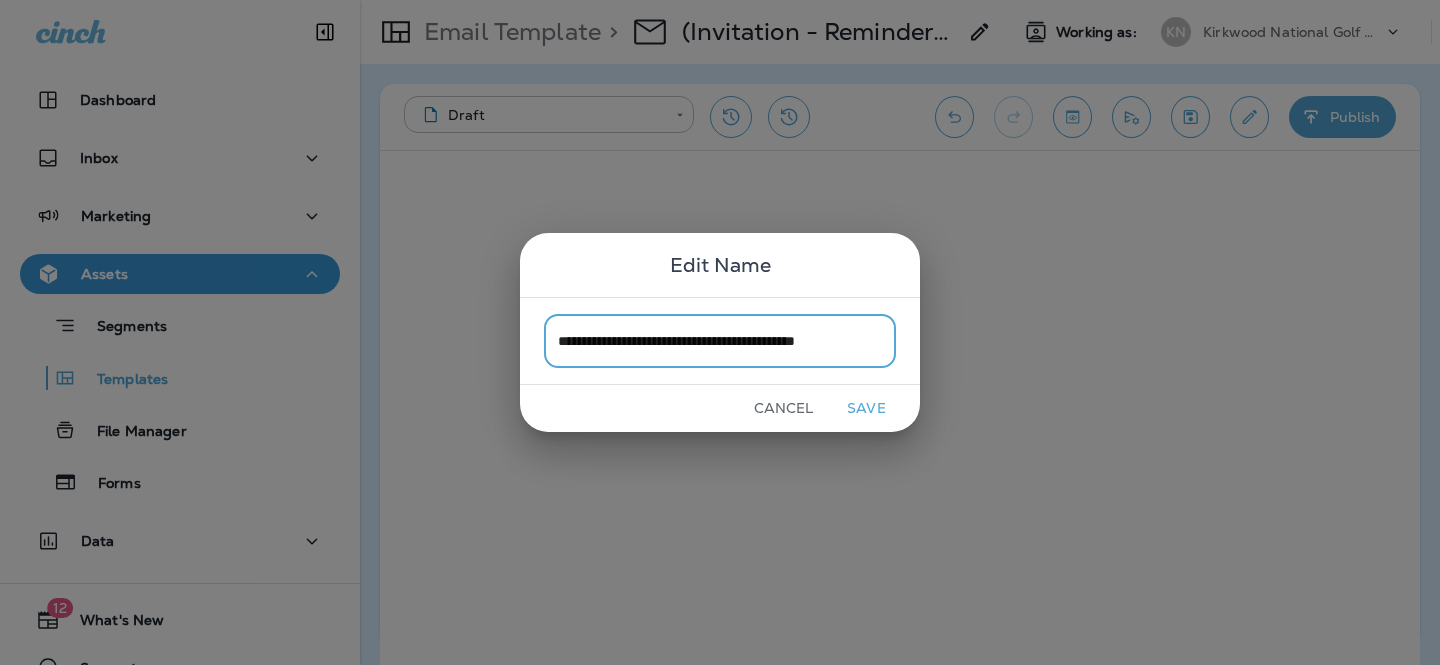 type on "**********" 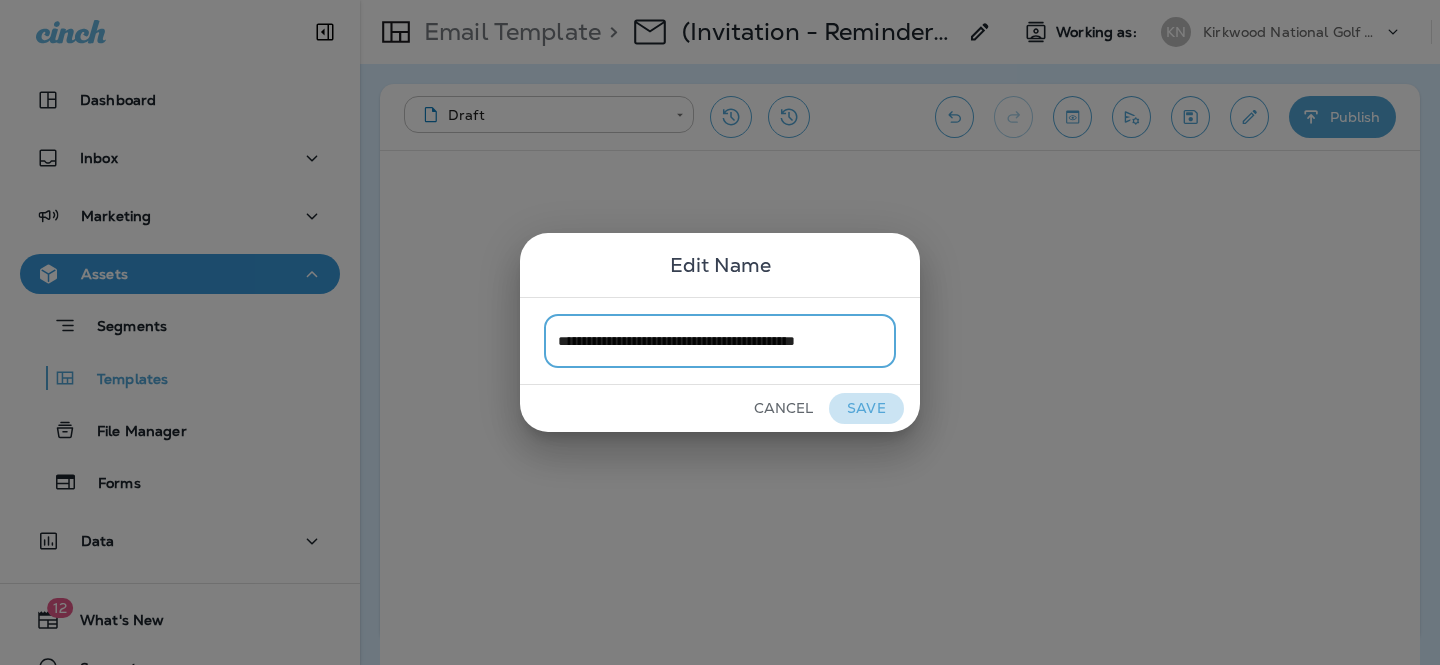 click on "Save" at bounding box center [866, 408] 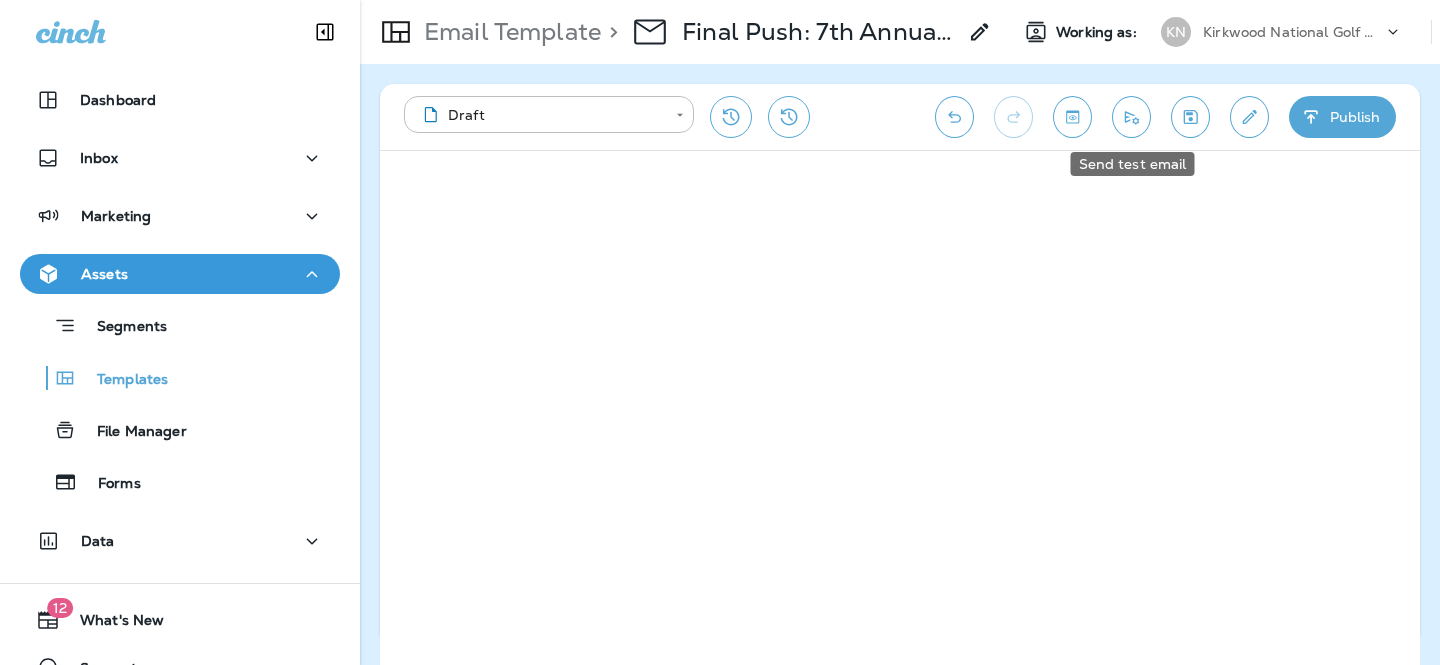 click at bounding box center (1131, 117) 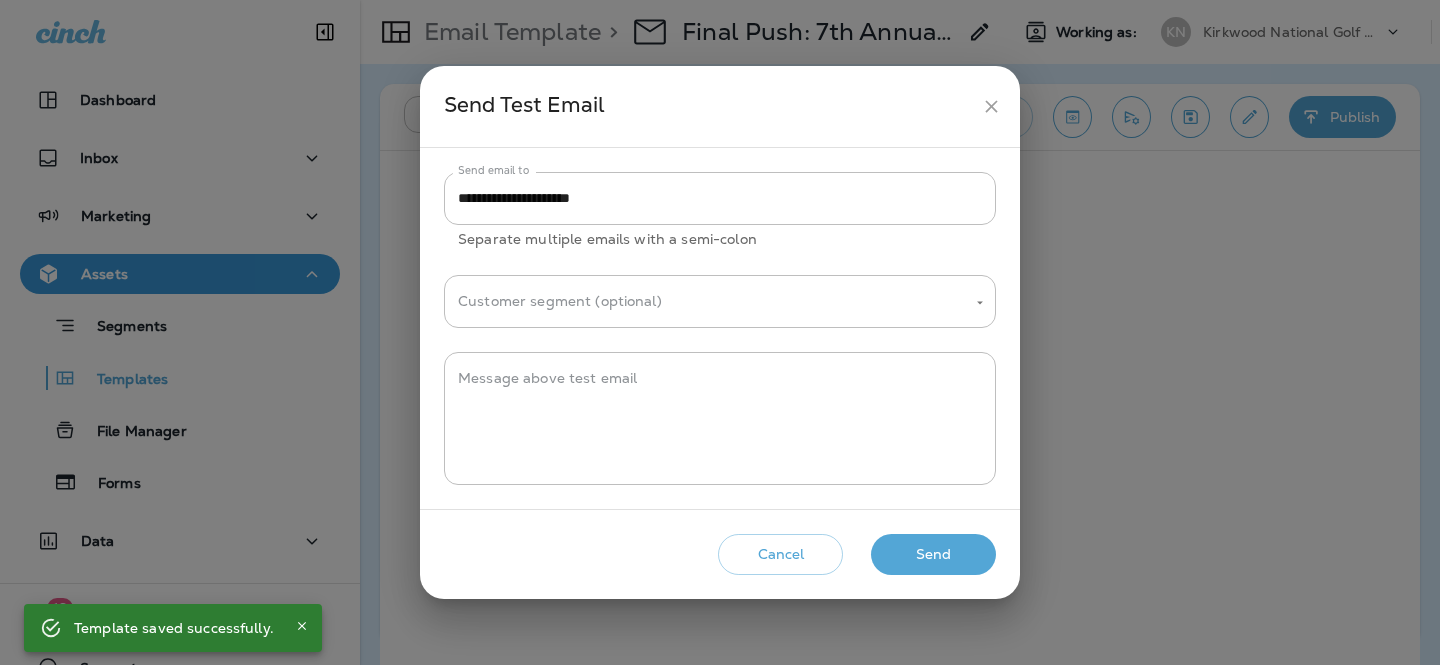 click on "Send" at bounding box center (933, 554) 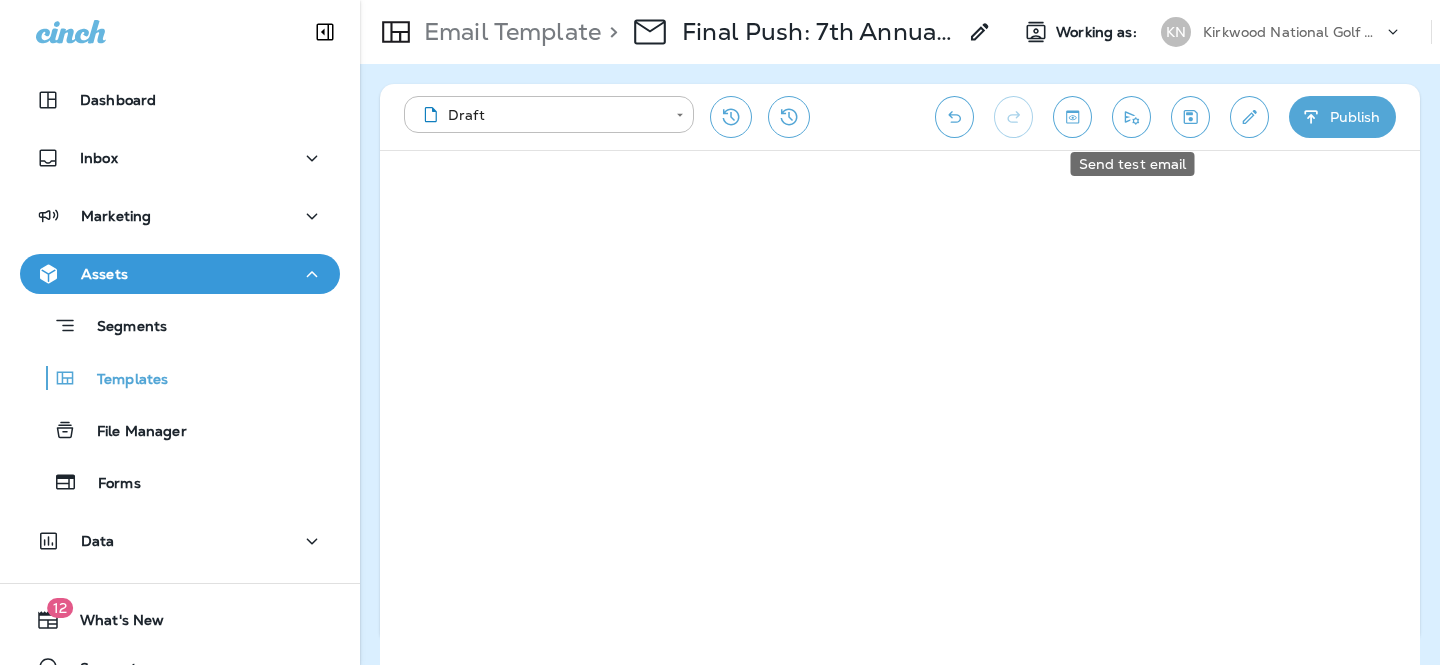 click 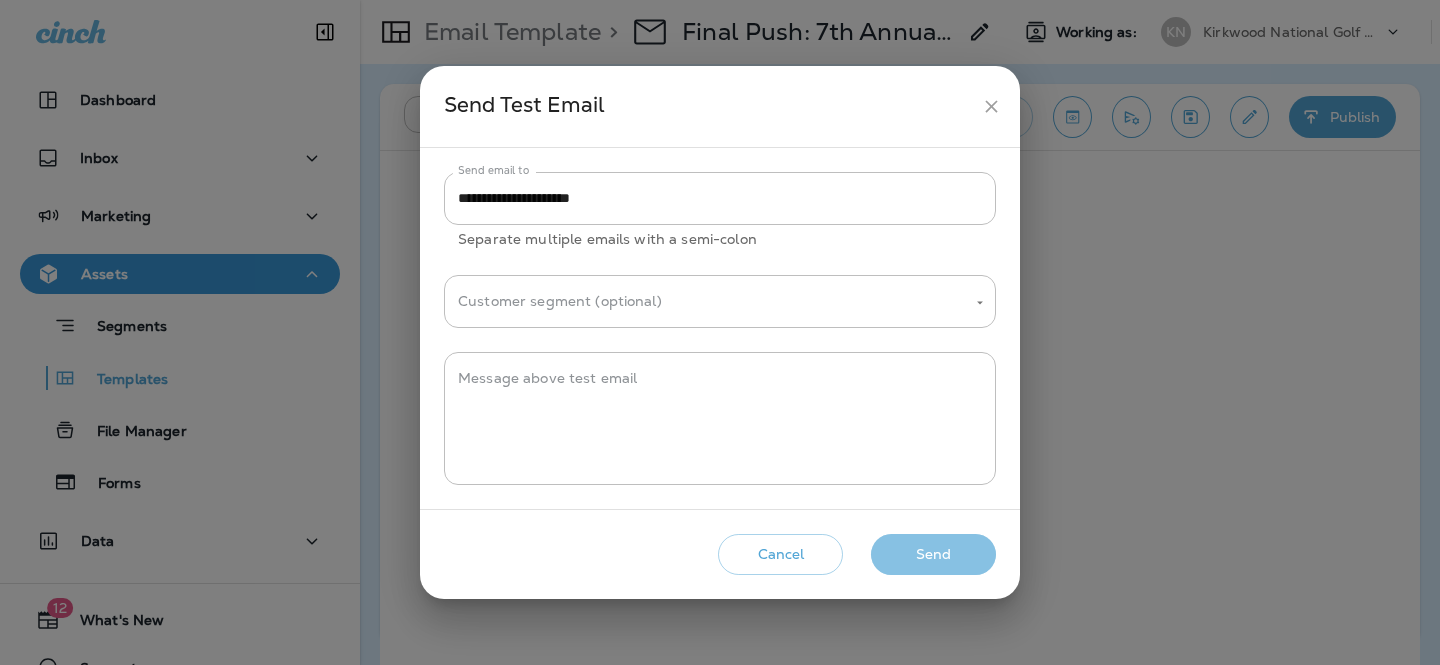 click on "Send" at bounding box center [933, 554] 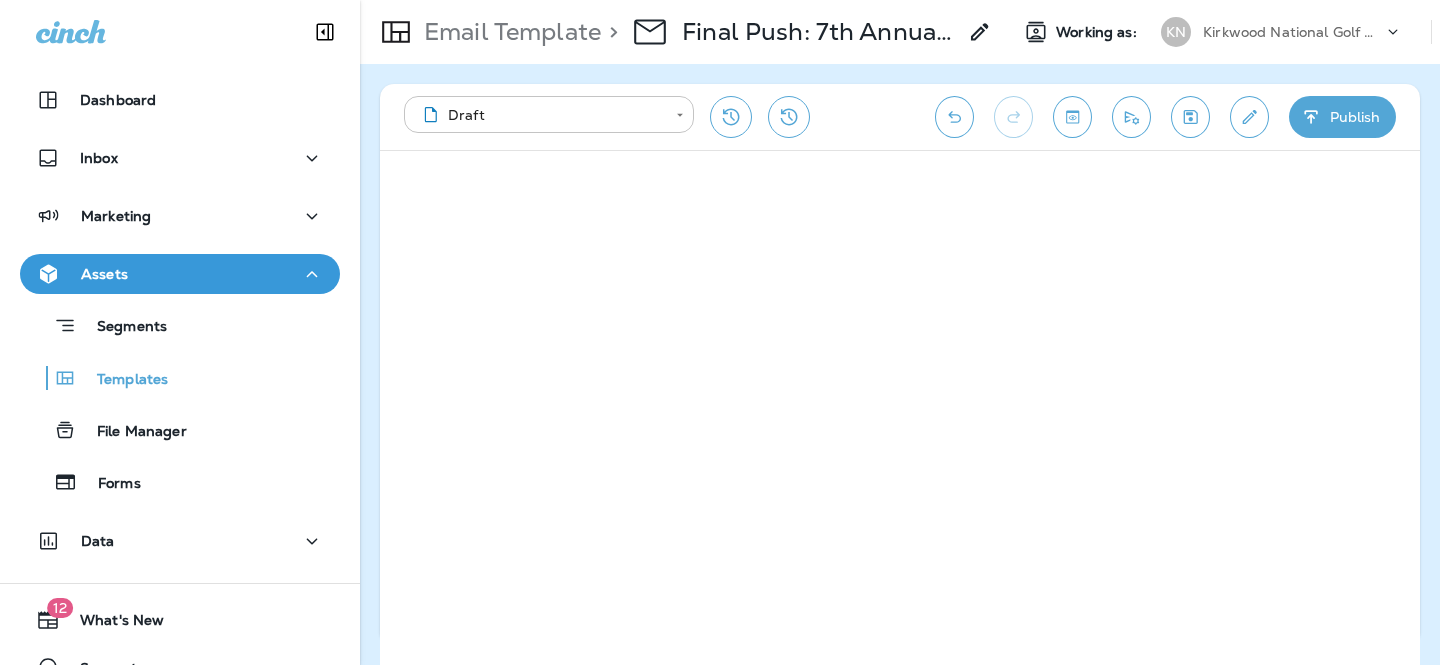 type 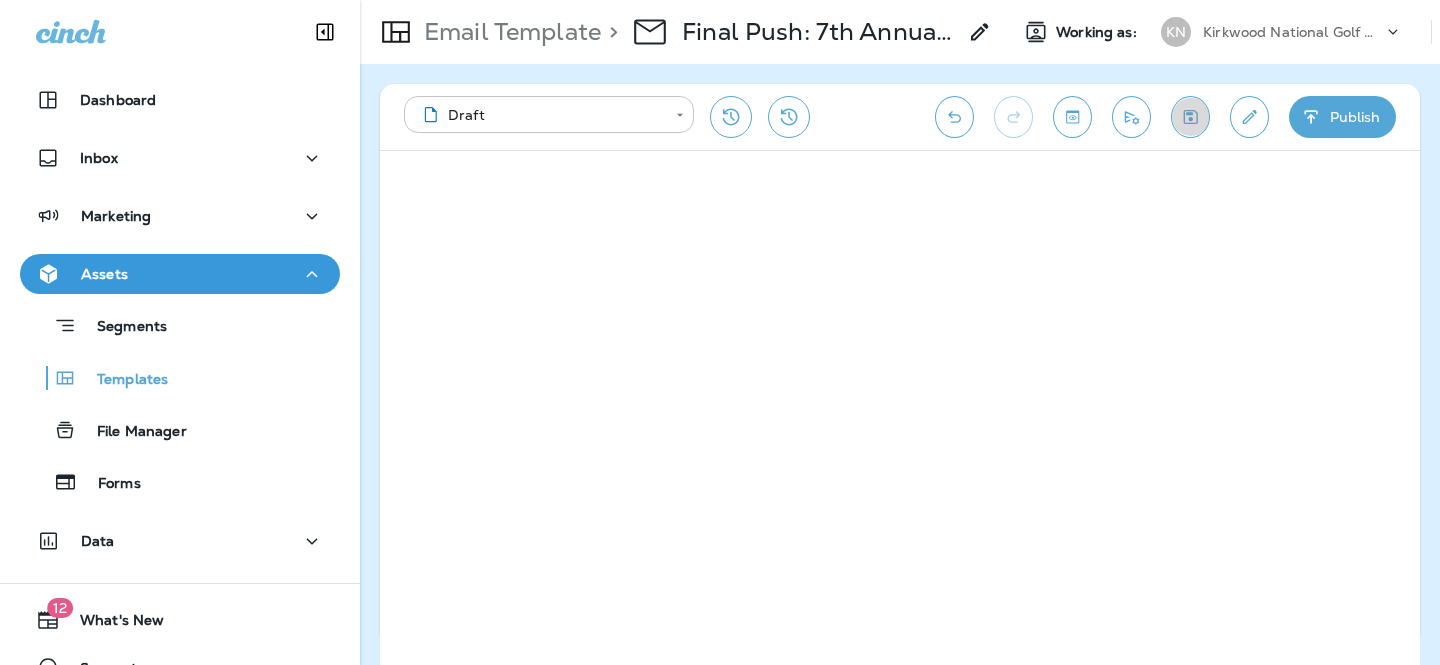 type 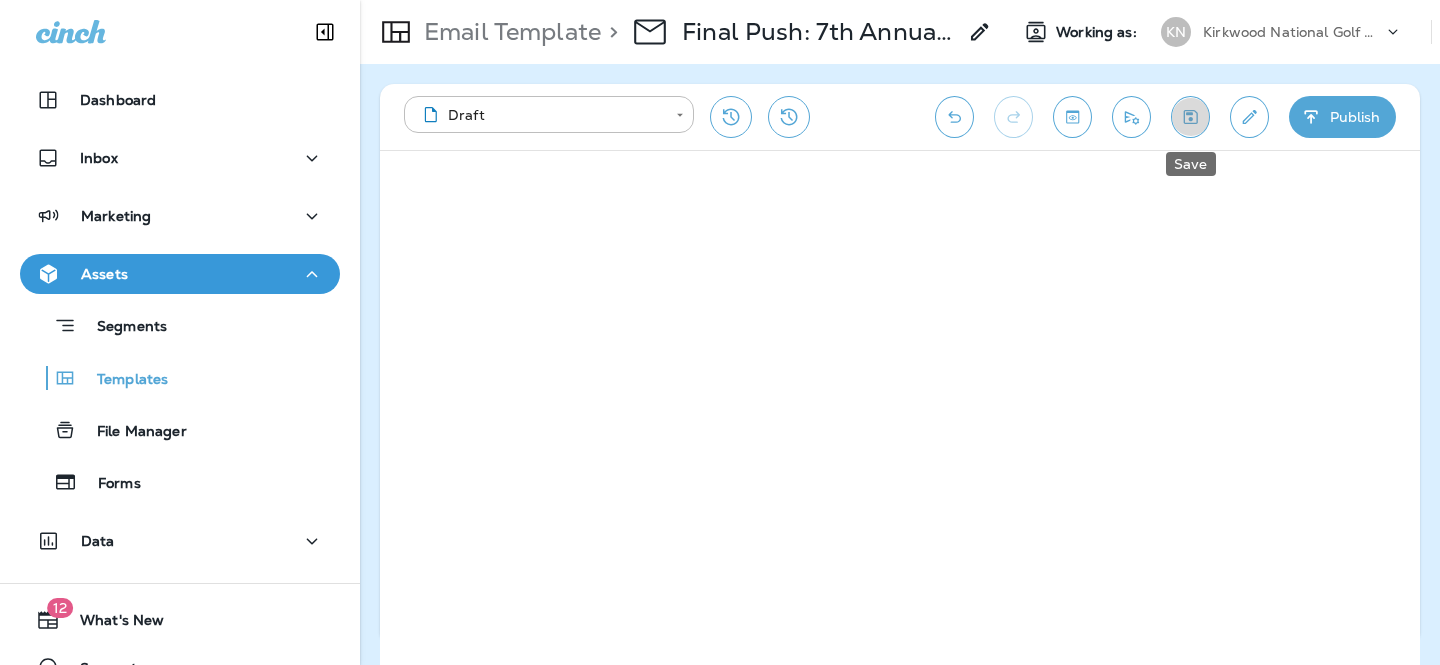 click on "Publish" at bounding box center [1342, 117] 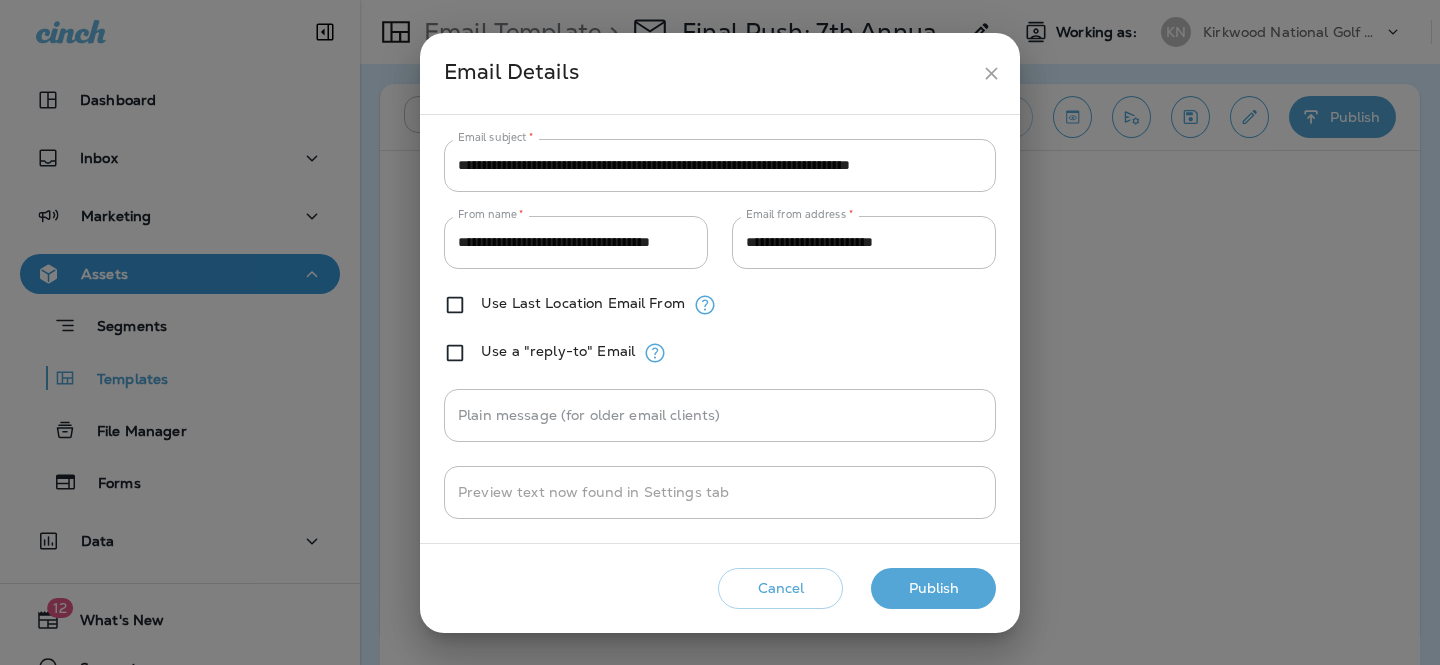 click on "Publish" at bounding box center [933, 588] 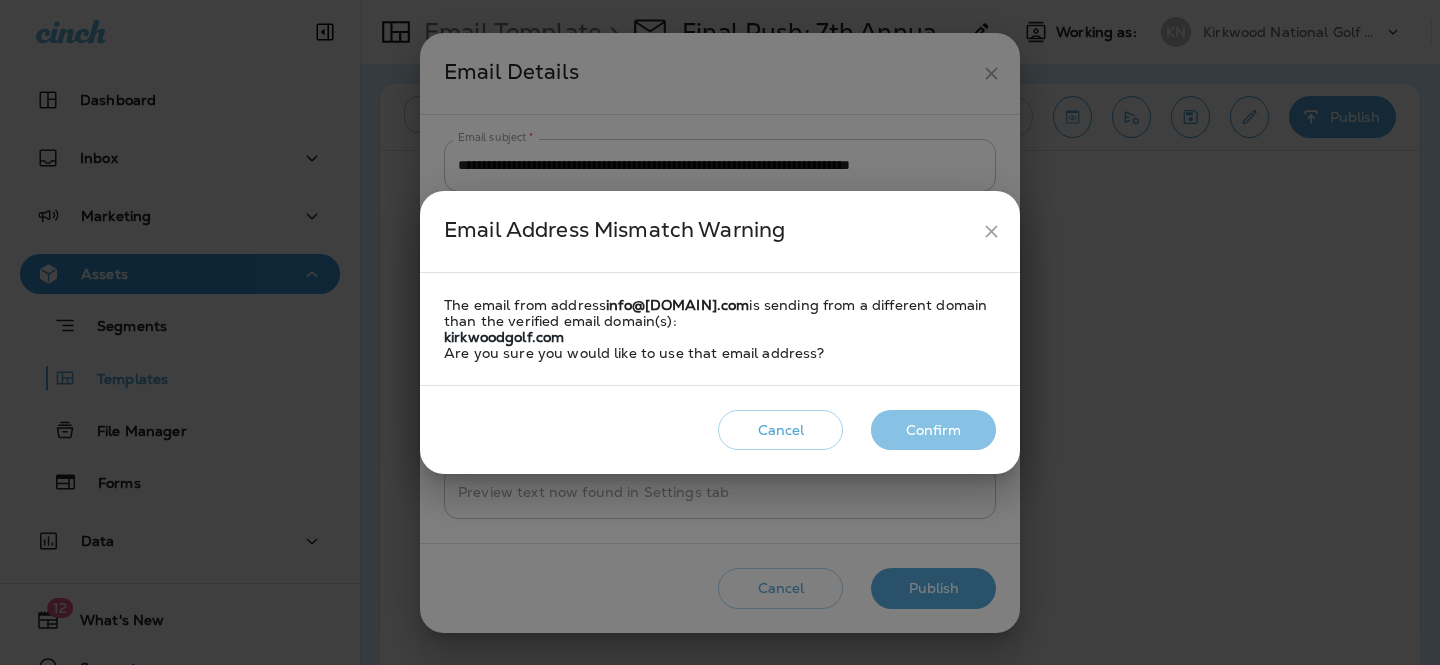 click on "Confirm" at bounding box center (933, 430) 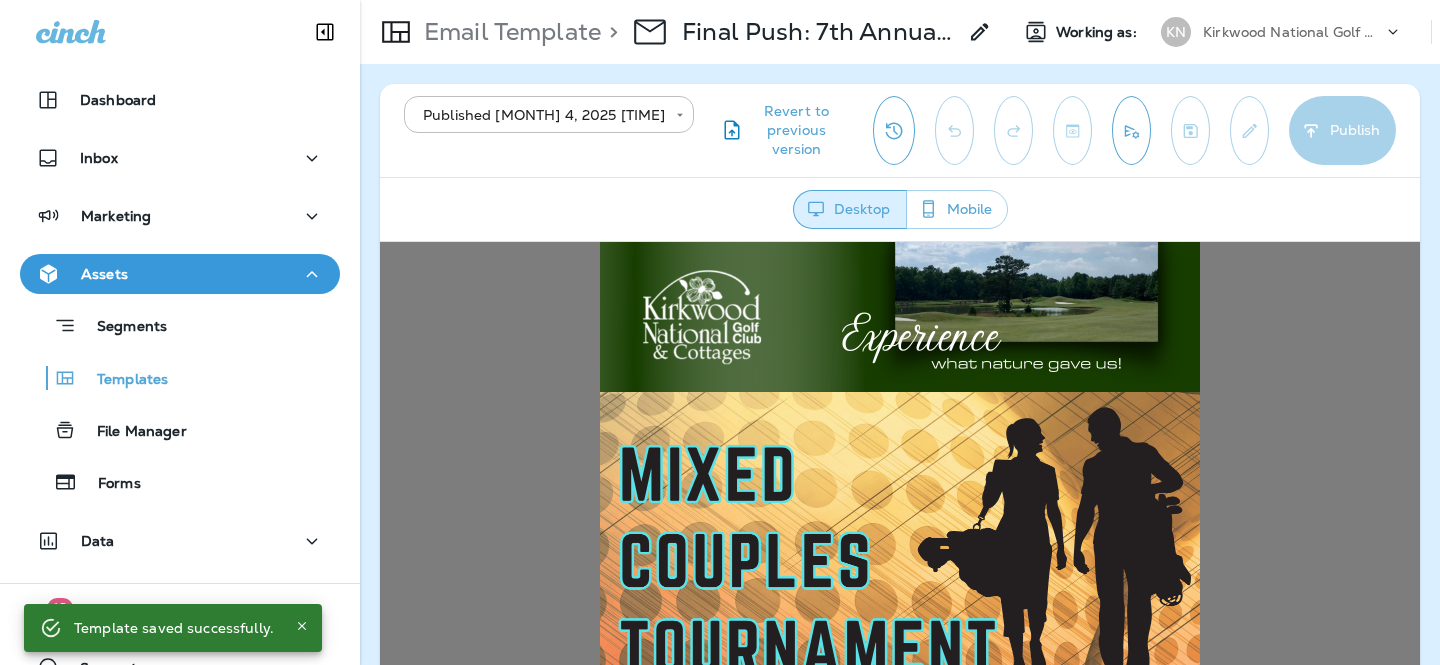 scroll, scrollTop: 0, scrollLeft: 0, axis: both 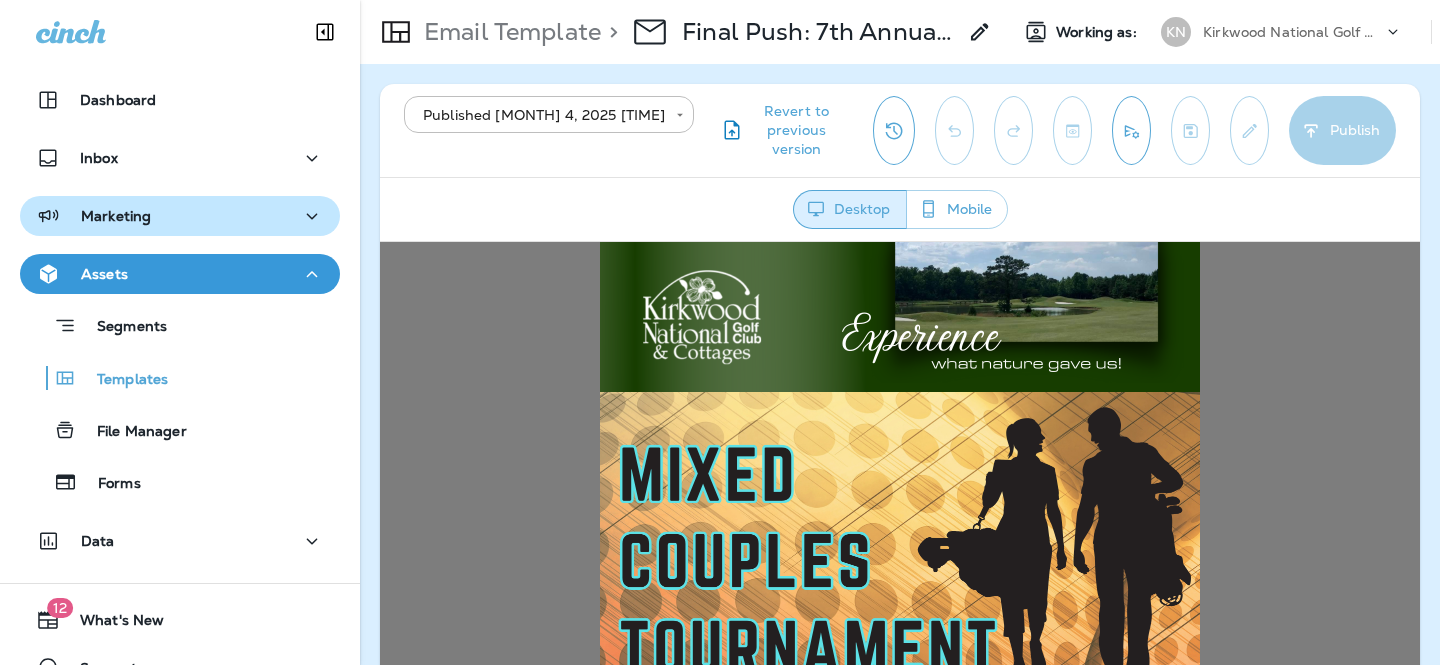 click on "Marketing" at bounding box center (180, 216) 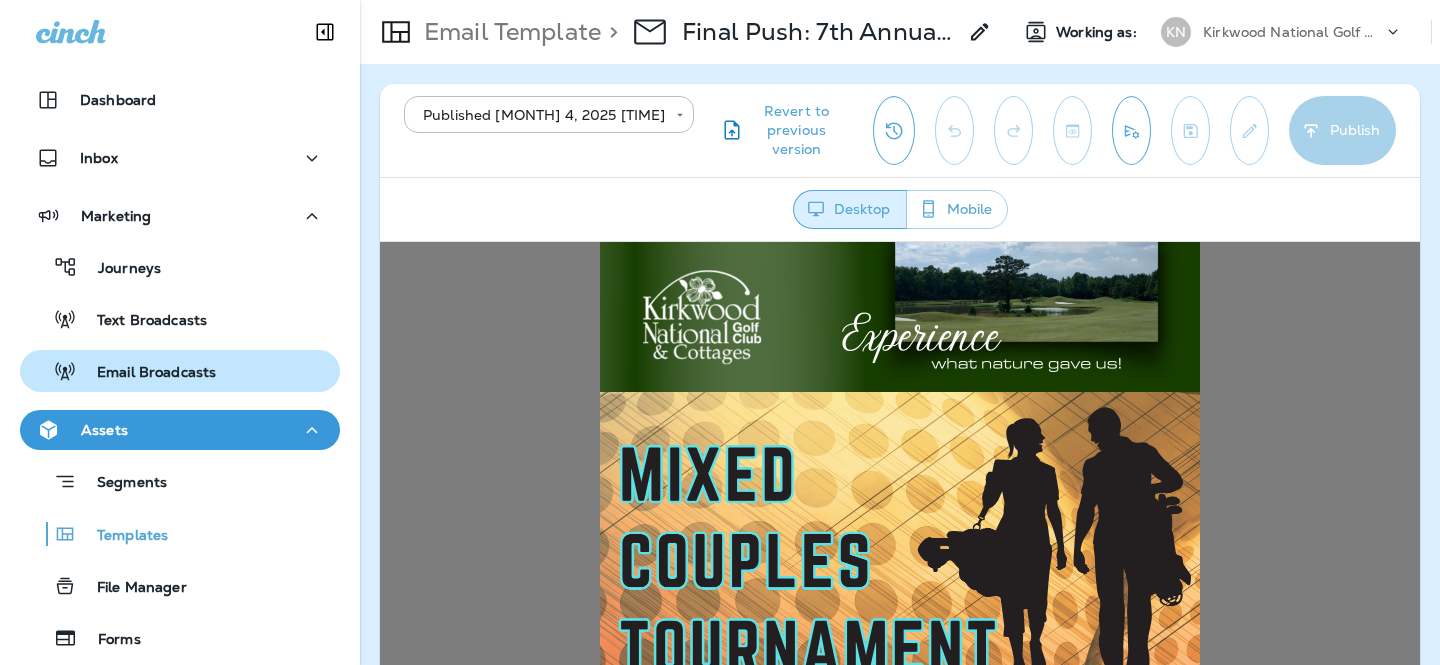 click on "Email Broadcasts" at bounding box center (146, 373) 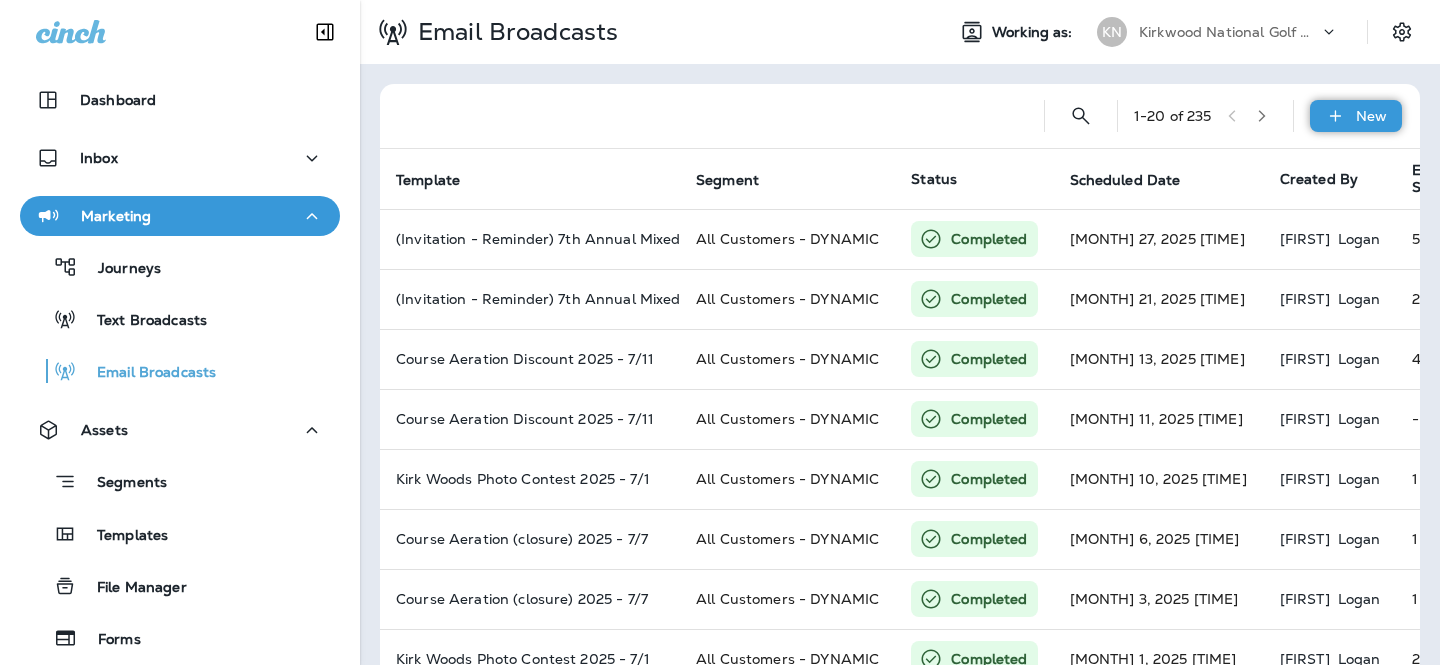 click 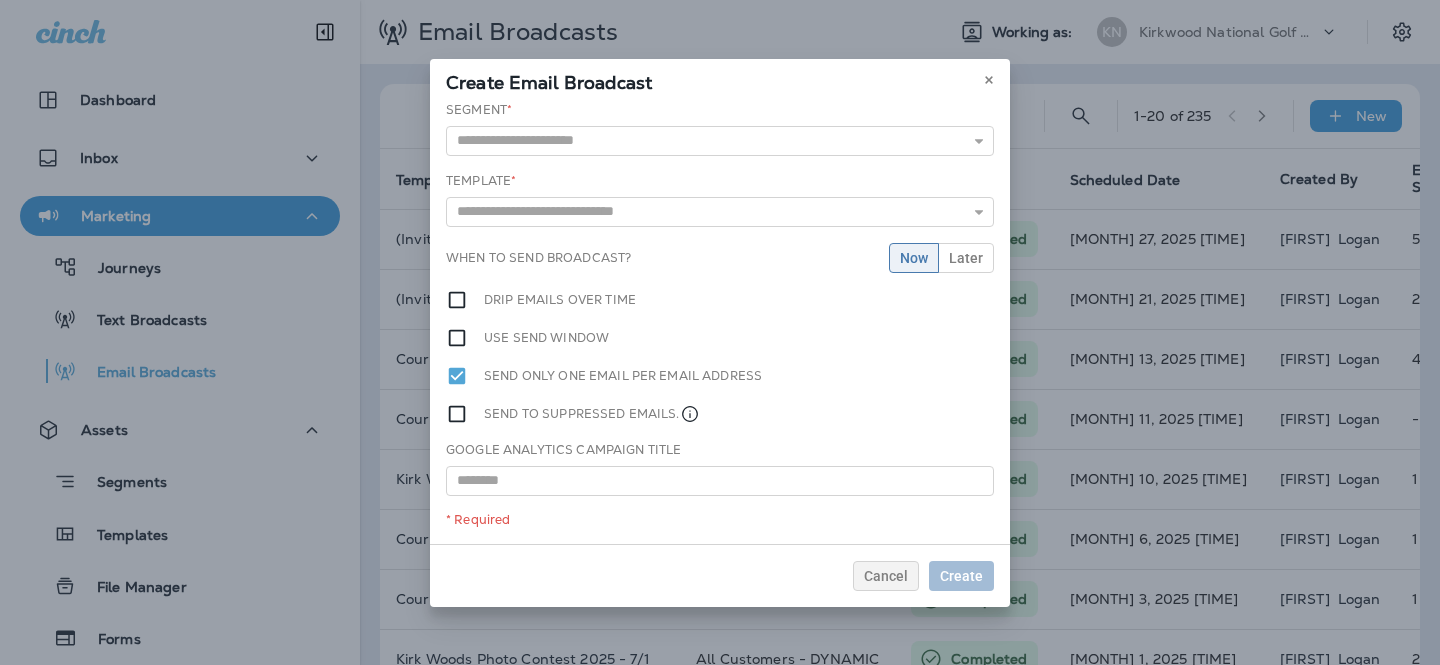 click on "Segment *" at bounding box center (720, 128) 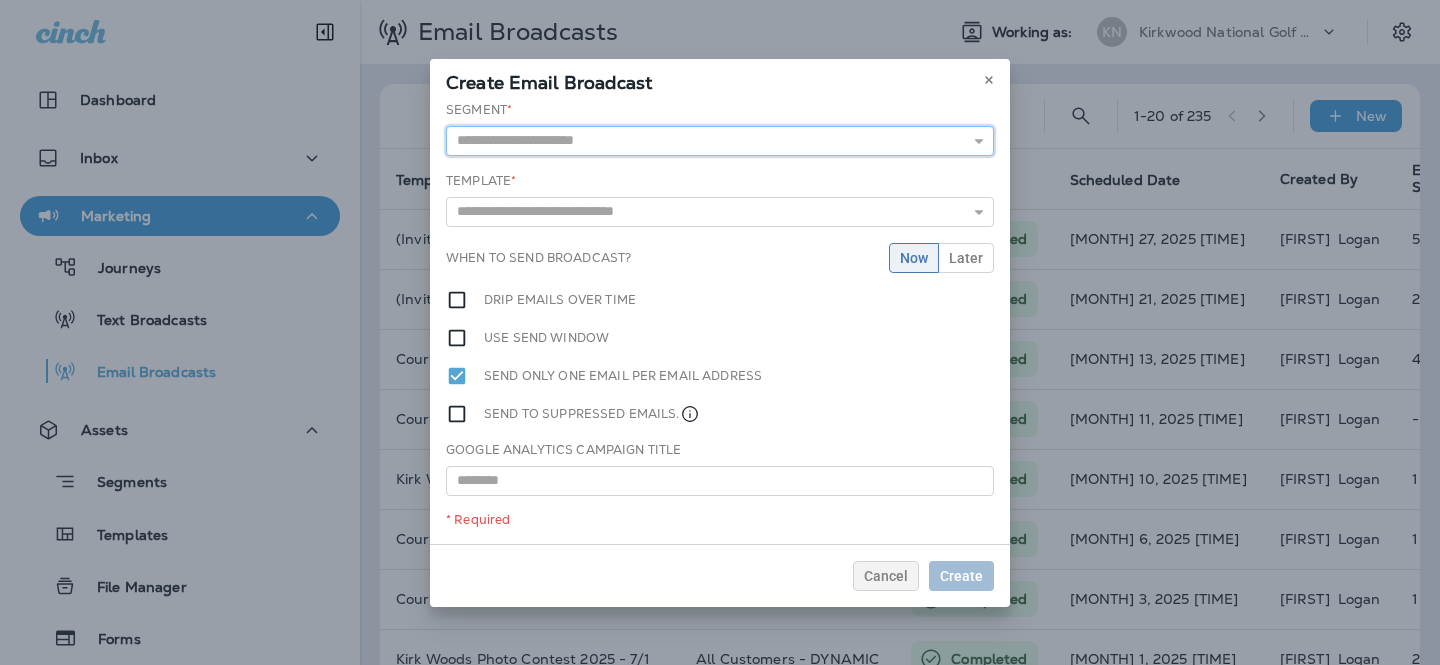 click at bounding box center [720, 141] 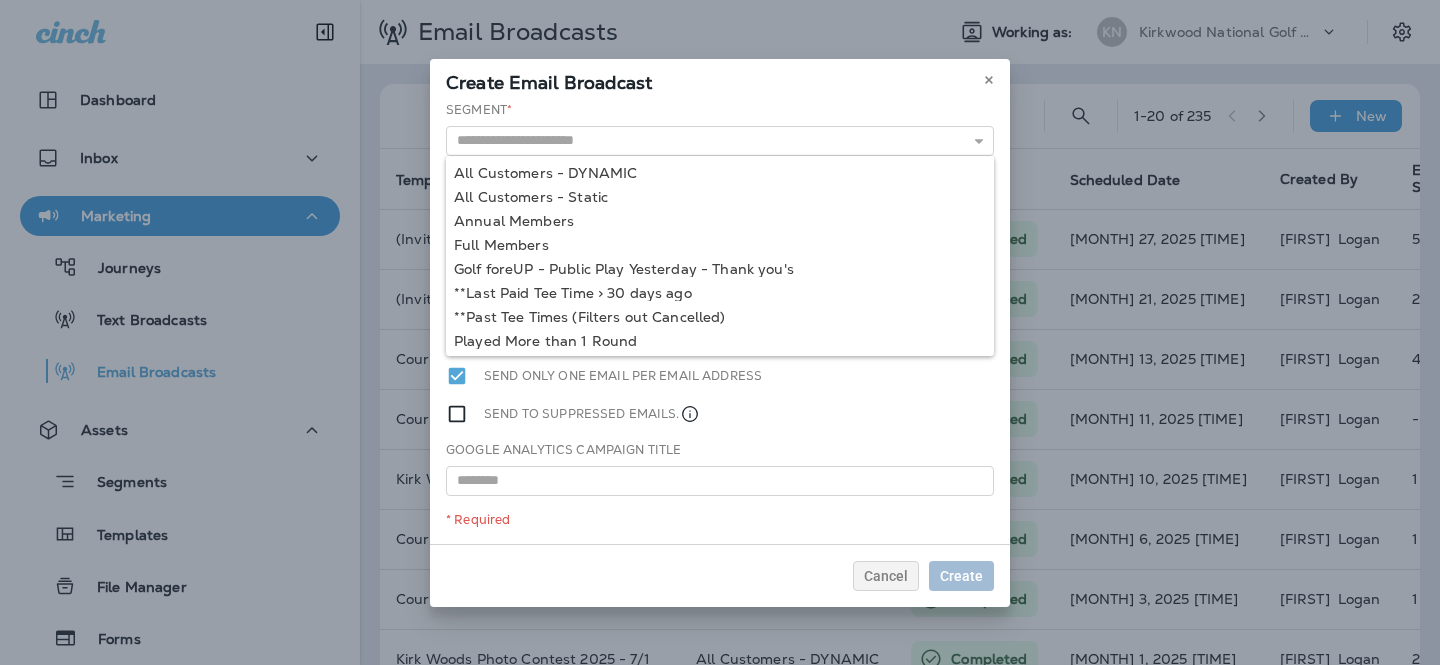 click on "Segment * All Customers - DYNAMIC All Customers - Static Annual Members Full Members Golf foreUP - Public Play Yesterday - Thank you's **Last Paid Tee Time > 30 days ago **Past Tee Times (Filters out Cancelled) Played More than 1 Round Senior Members **Suppressed Customers (2024) Template * 6th Annual Mixed Couples 2024 - 8/10 7th Annual Mixed Couples - 2025 Aerification 2023 - 7/5 Best of Mississippi Winner 2024 - 7/10 Black Friday 2023 - 11/20/23 Black Friday TEASER 2023 - 11/15 Book a Tee Time 2024 - 7/4 Book a tee time at Kirkwood National! Breast Cancer Awareness Month - 10/11 Cart Path Repair 2024 - 7/1 When to send broadcast? Now Later Drip emails over time Use send window Send only one email per email address Send to suppressed emails. Google Analytics Campaign Title * Required" at bounding box center (720, 322) 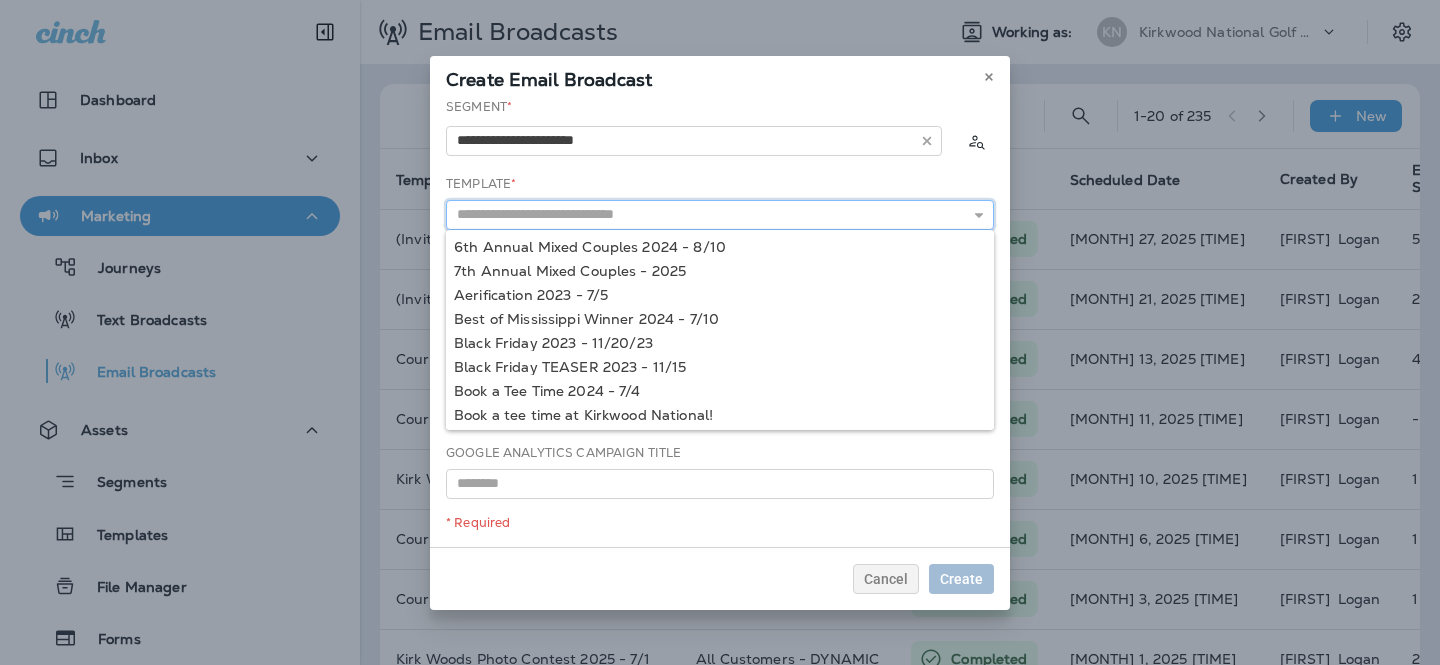 click at bounding box center [720, 215] 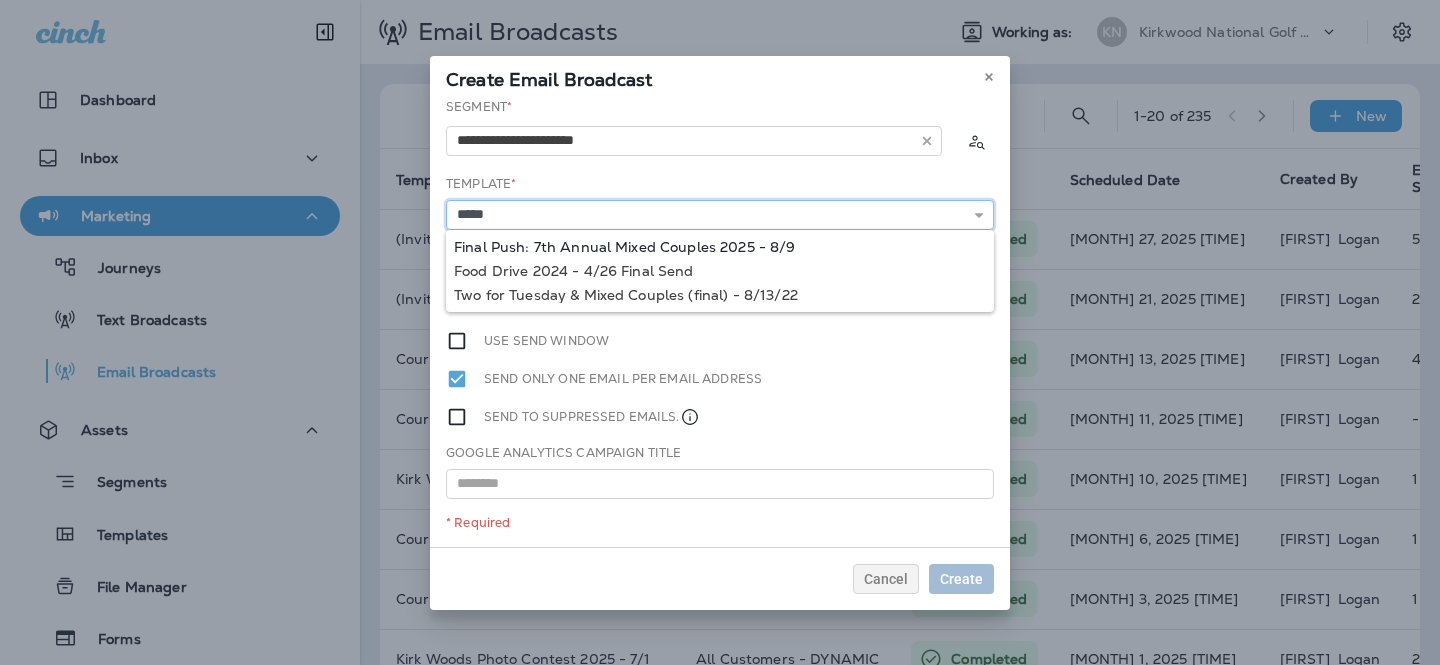 type on "**********" 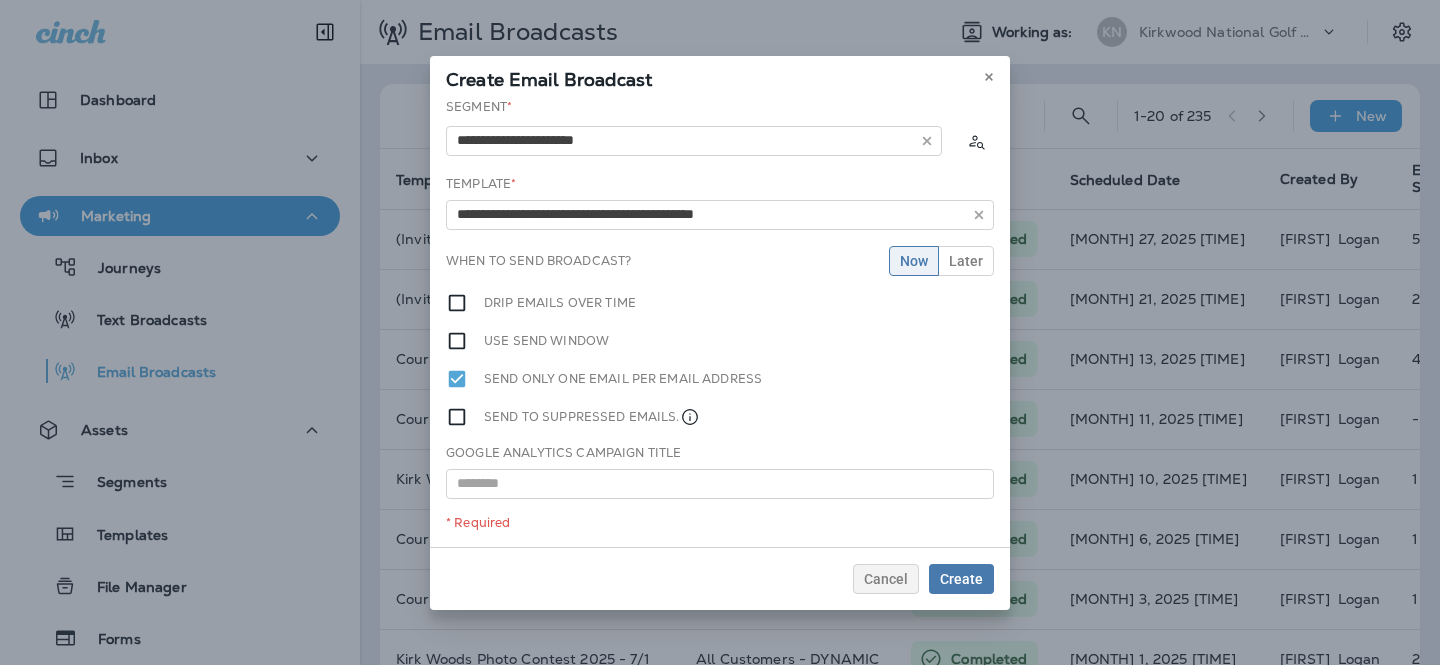 click on "**********" at bounding box center (720, 322) 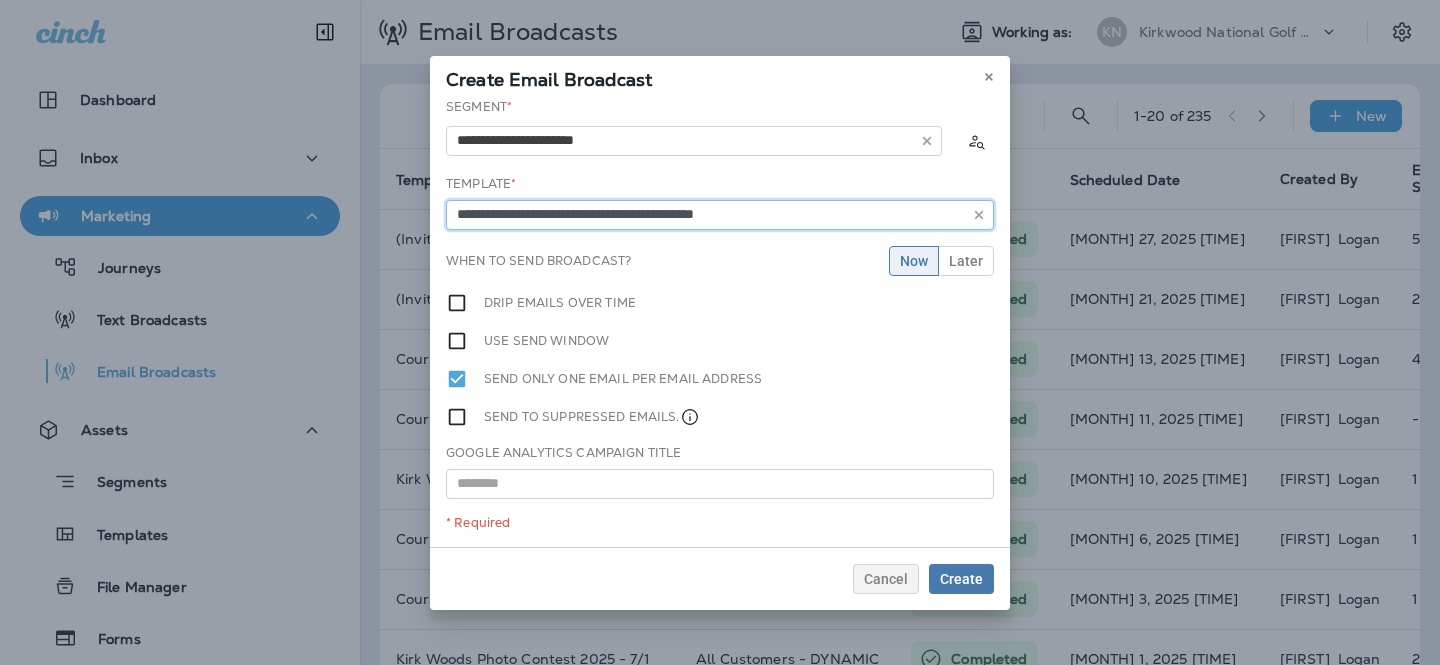 click on "**********" at bounding box center [720, 215] 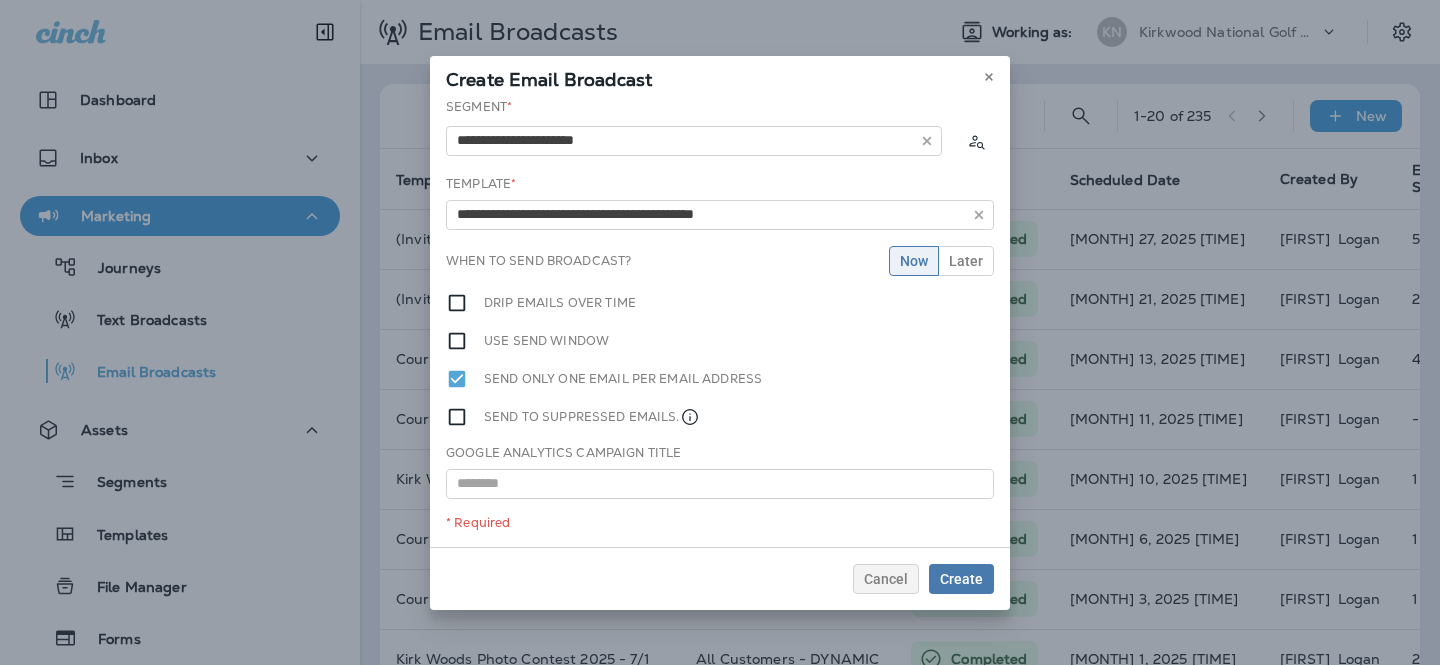 click on "**********" at bounding box center [720, 322] 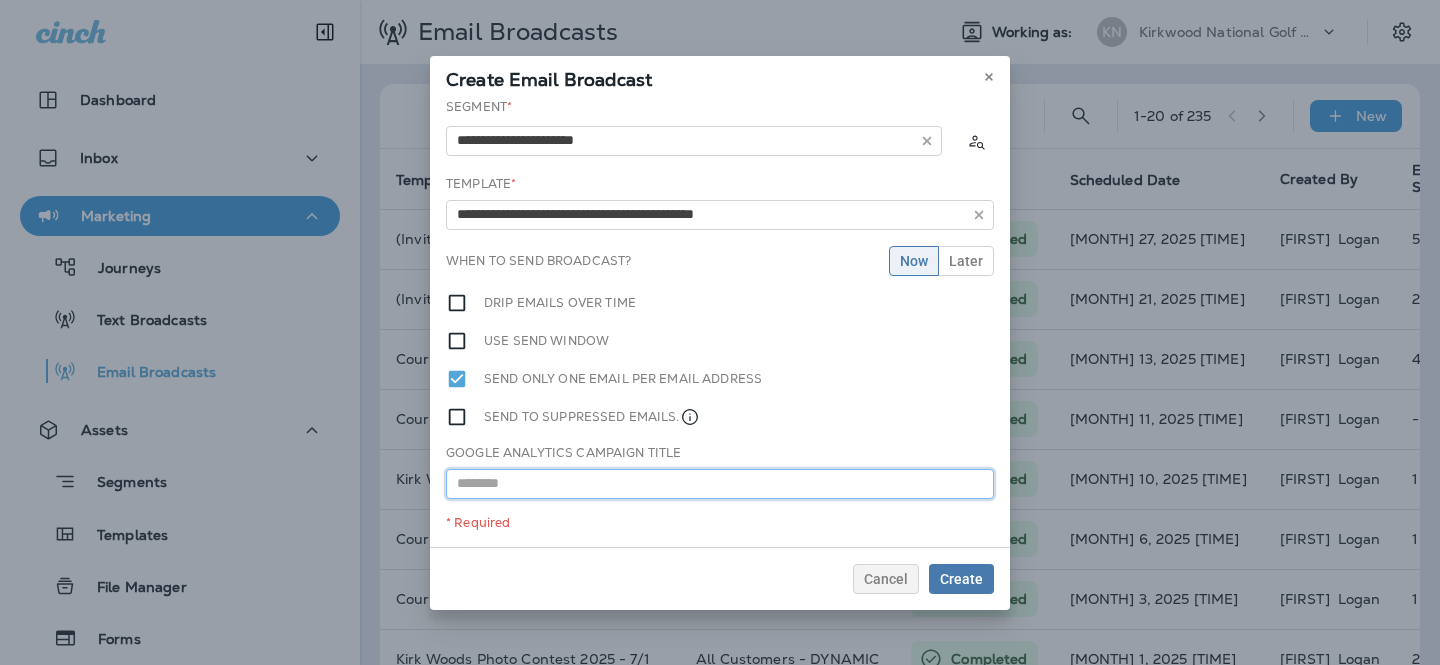 click at bounding box center [720, 484] 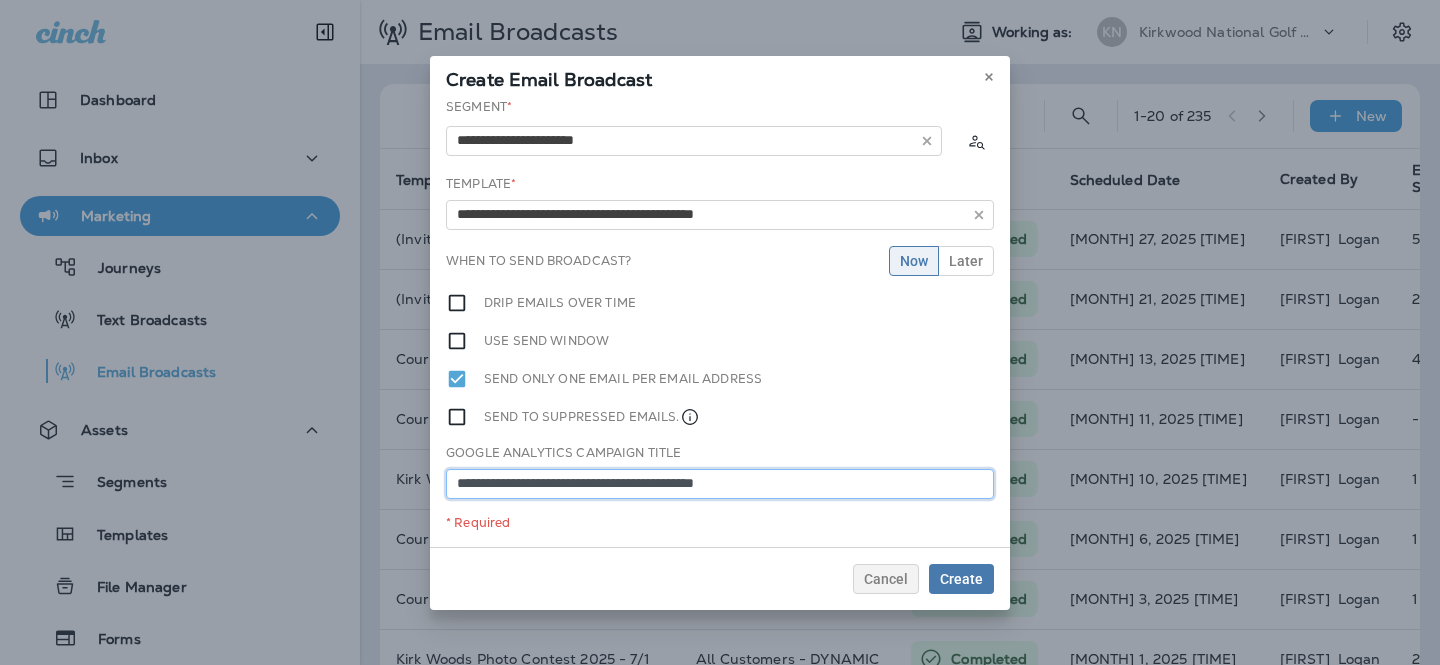 type on "**********" 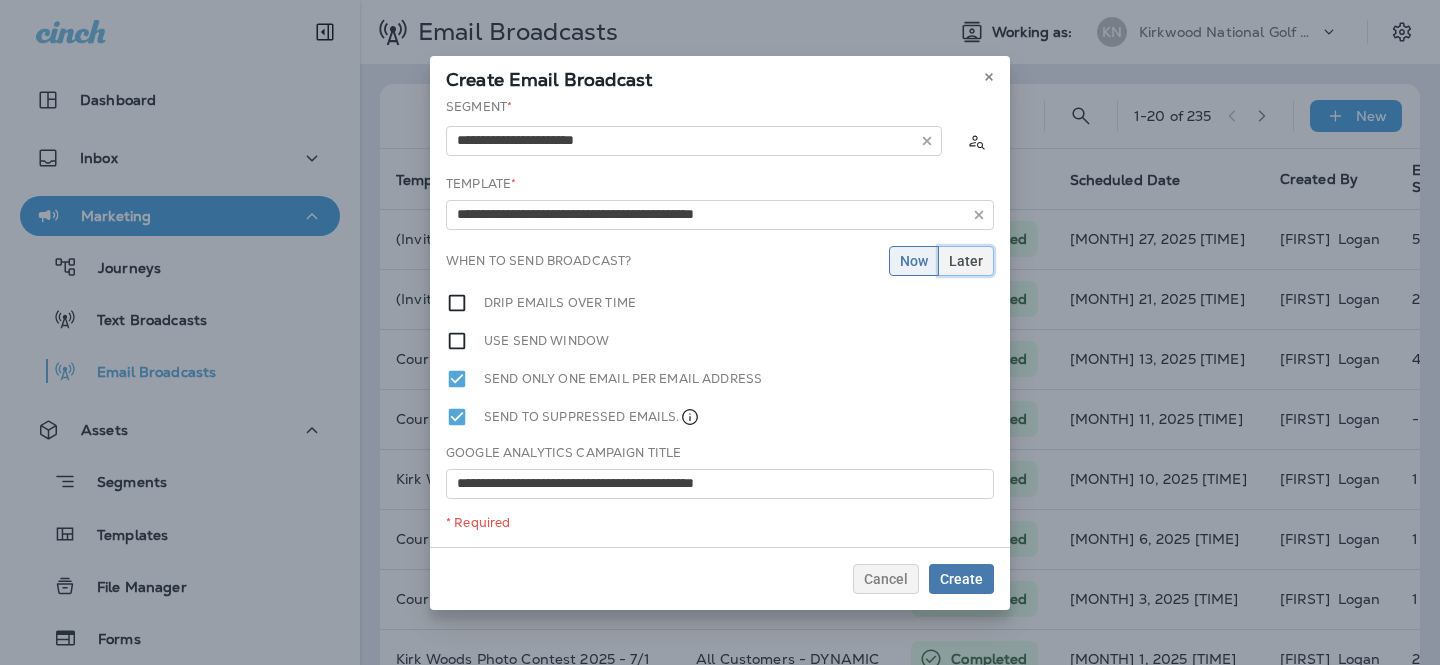 click on "Later" at bounding box center [966, 261] 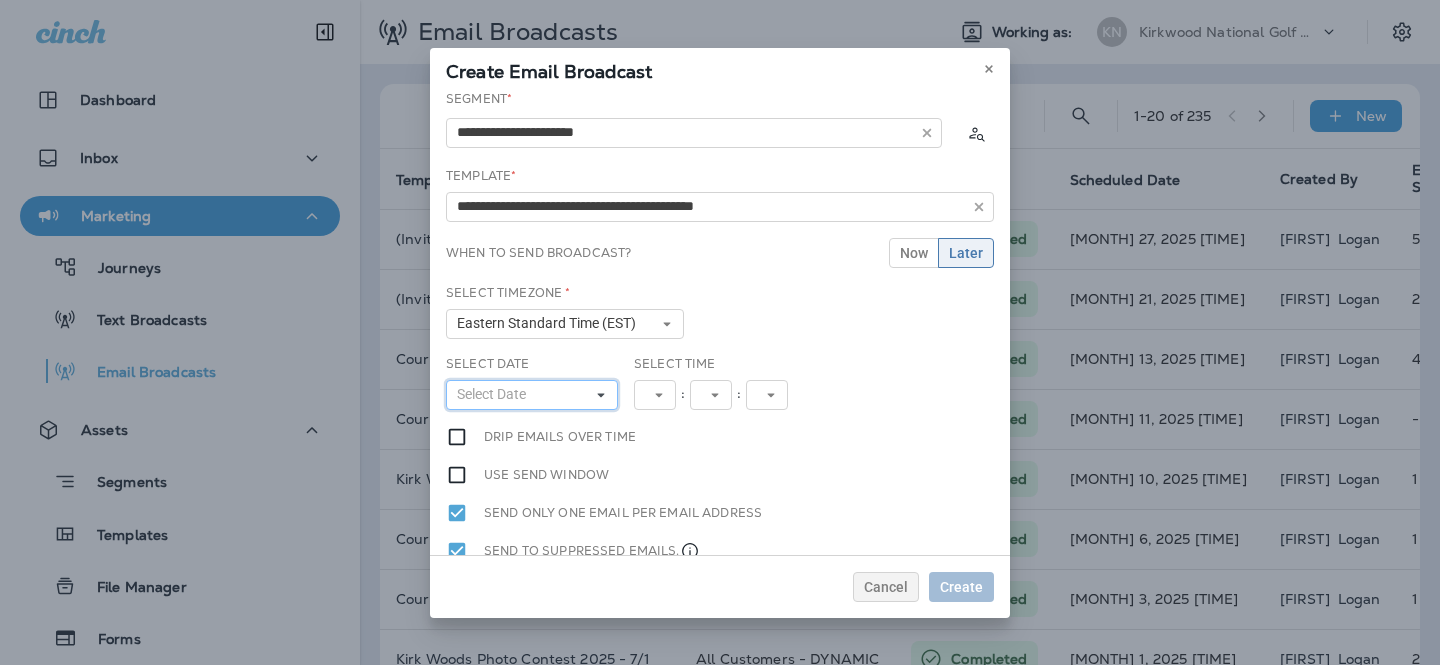 click on "Select Date" at bounding box center (532, 395) 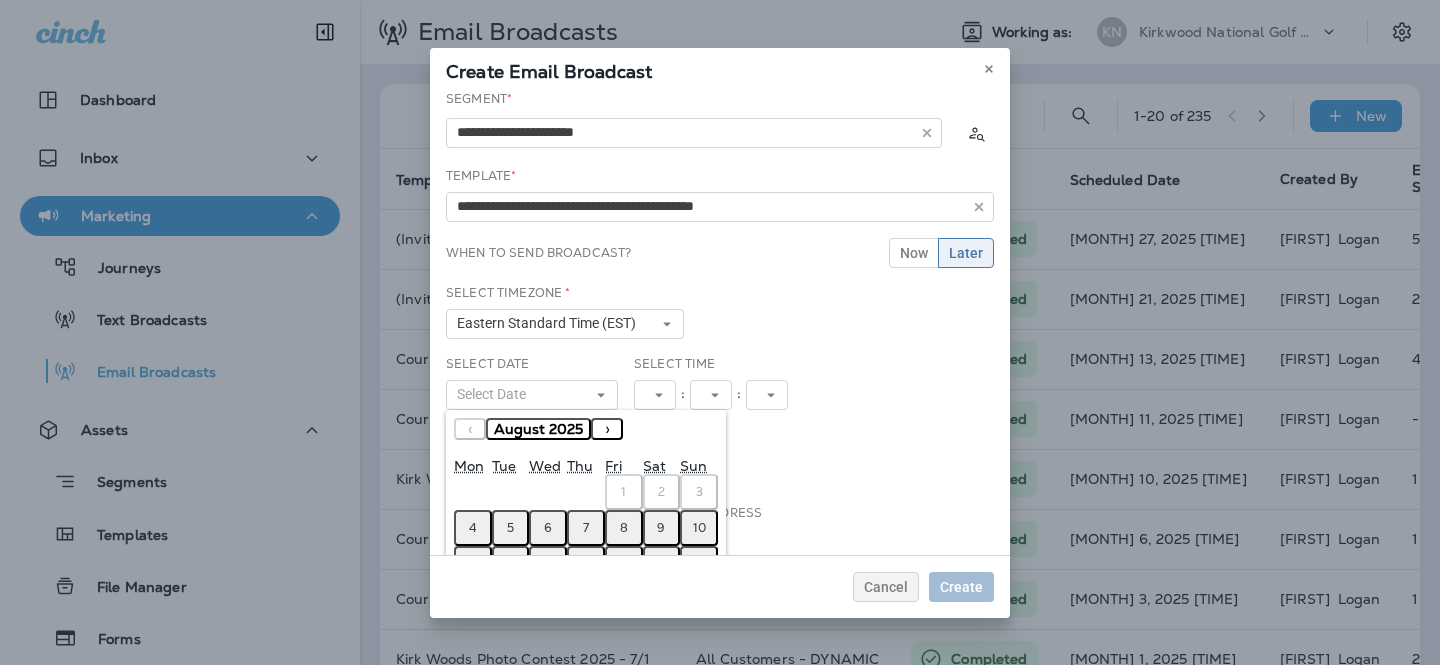 click on "4" at bounding box center (473, 528) 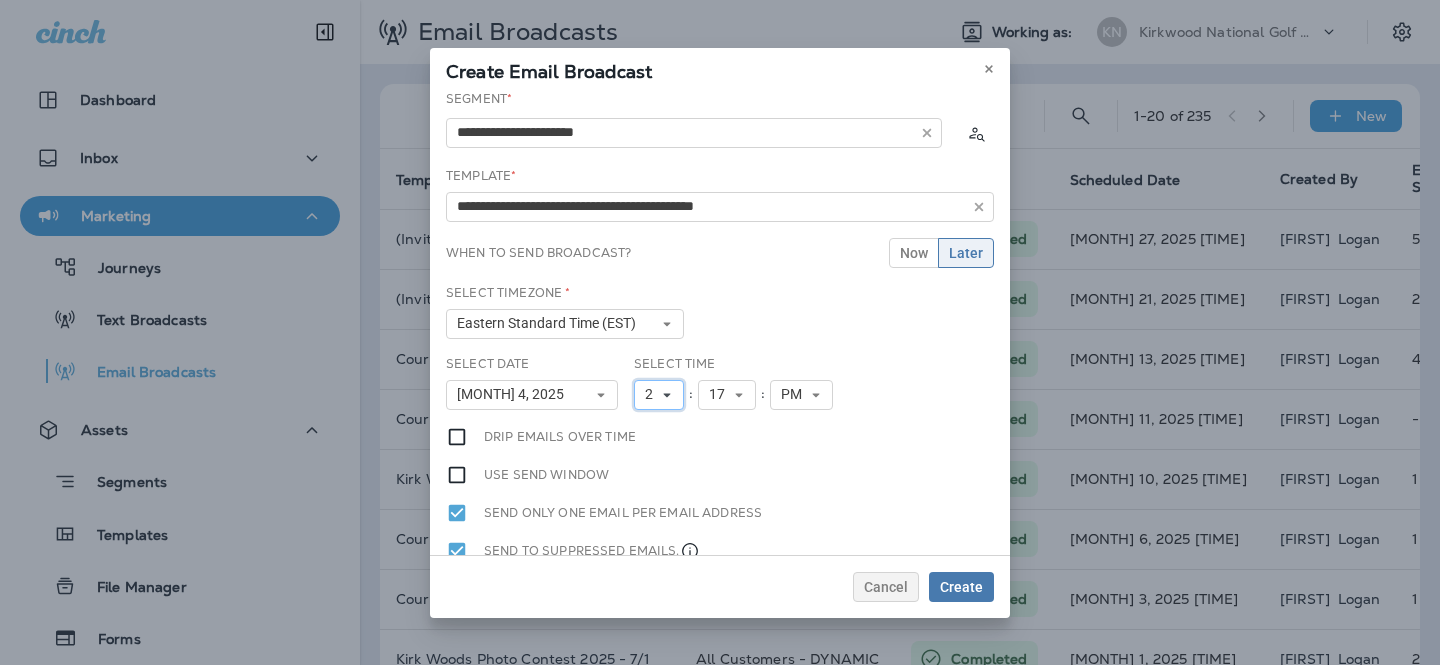 click on "2" at bounding box center [659, 395] 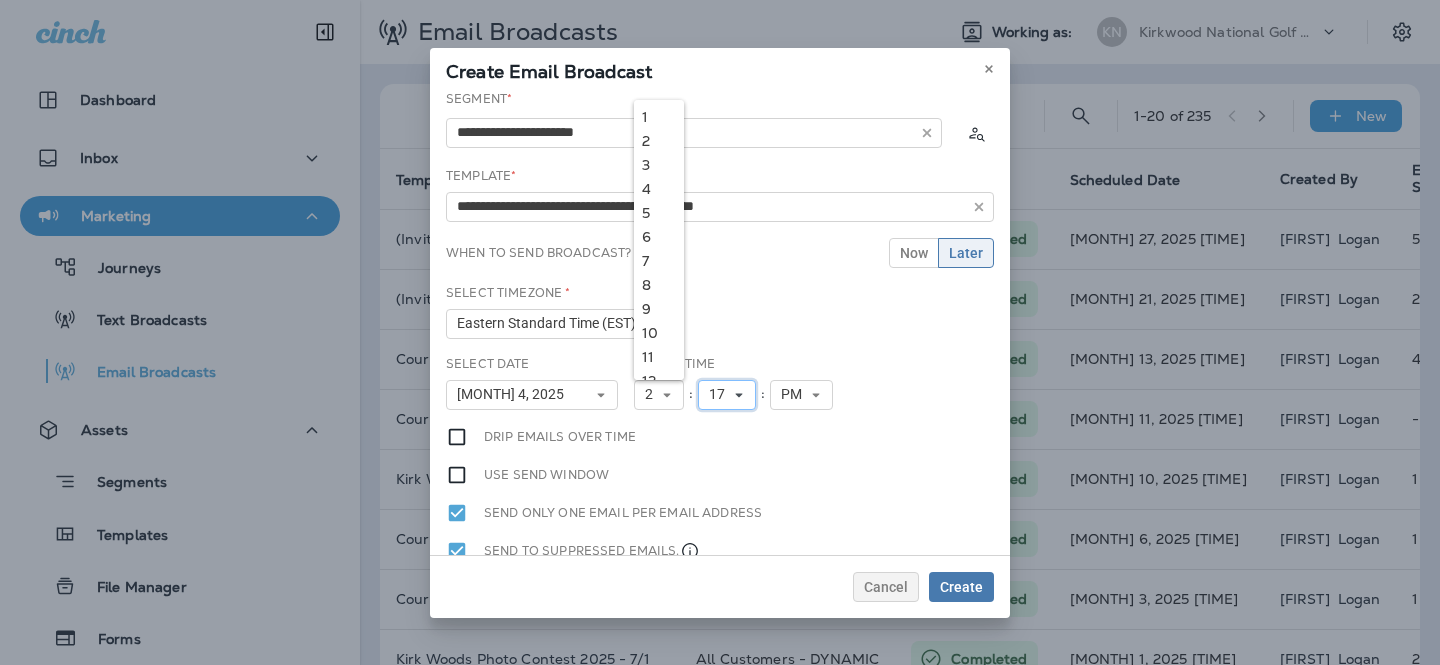 click on "17" at bounding box center (721, 394) 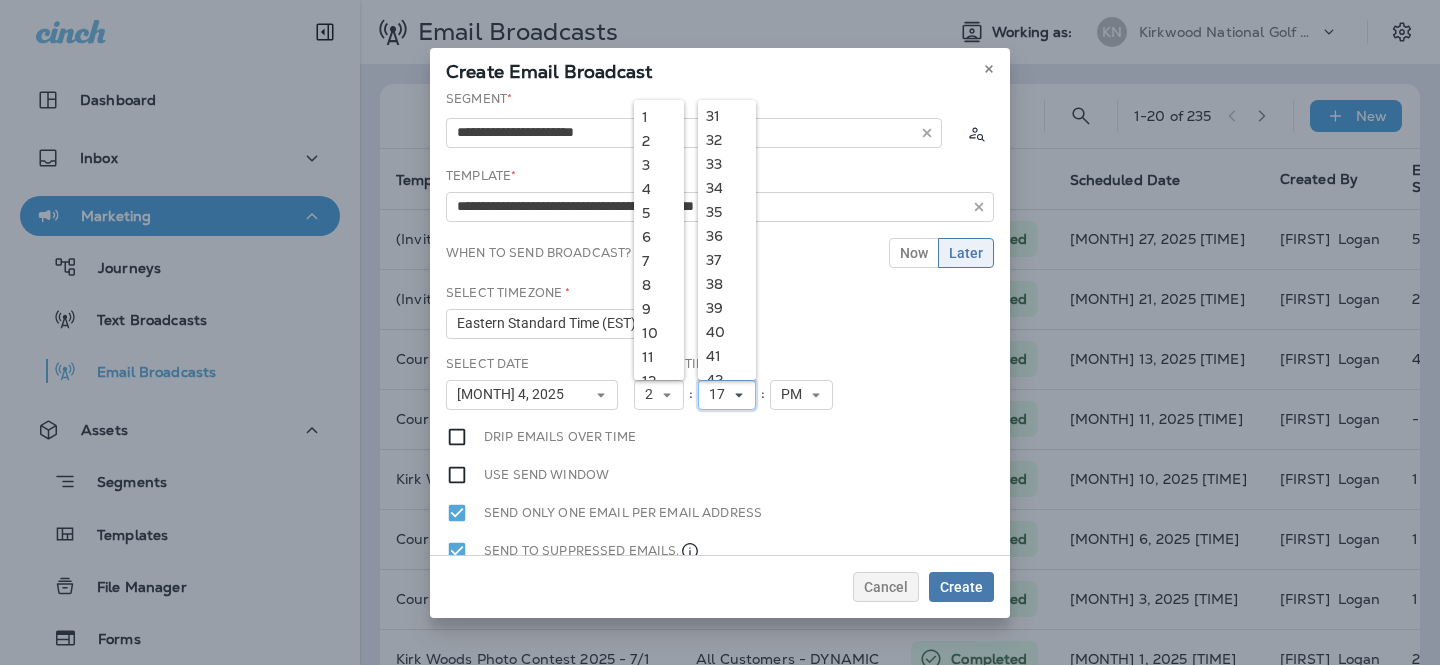scroll, scrollTop: 985, scrollLeft: 0, axis: vertical 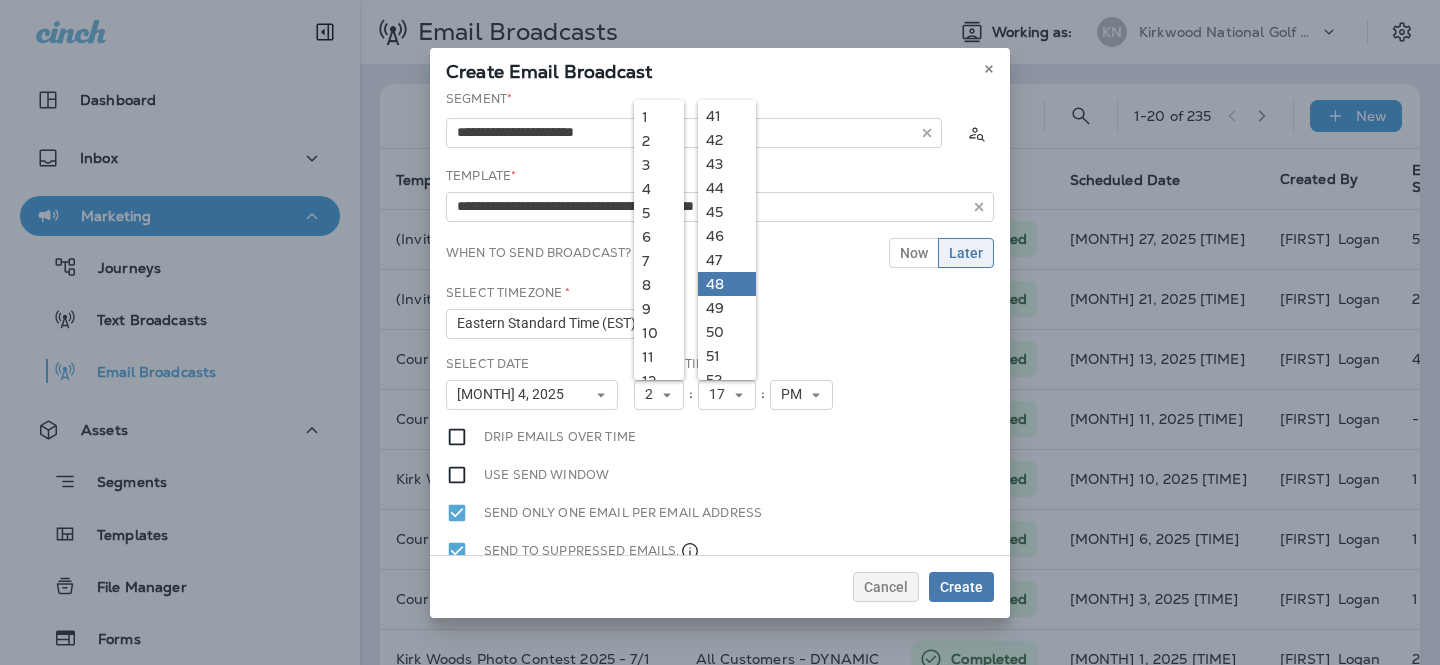 click on "48" at bounding box center (727, 284) 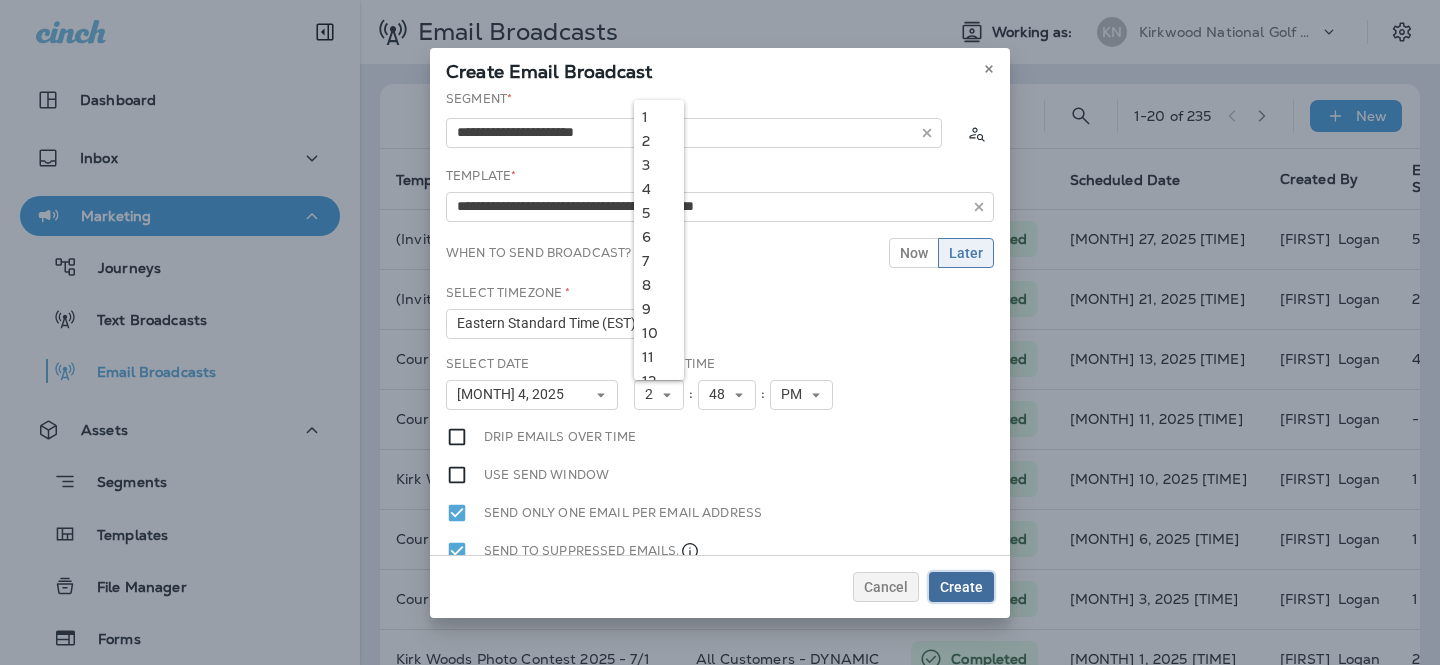 click on "Create" at bounding box center (961, 587) 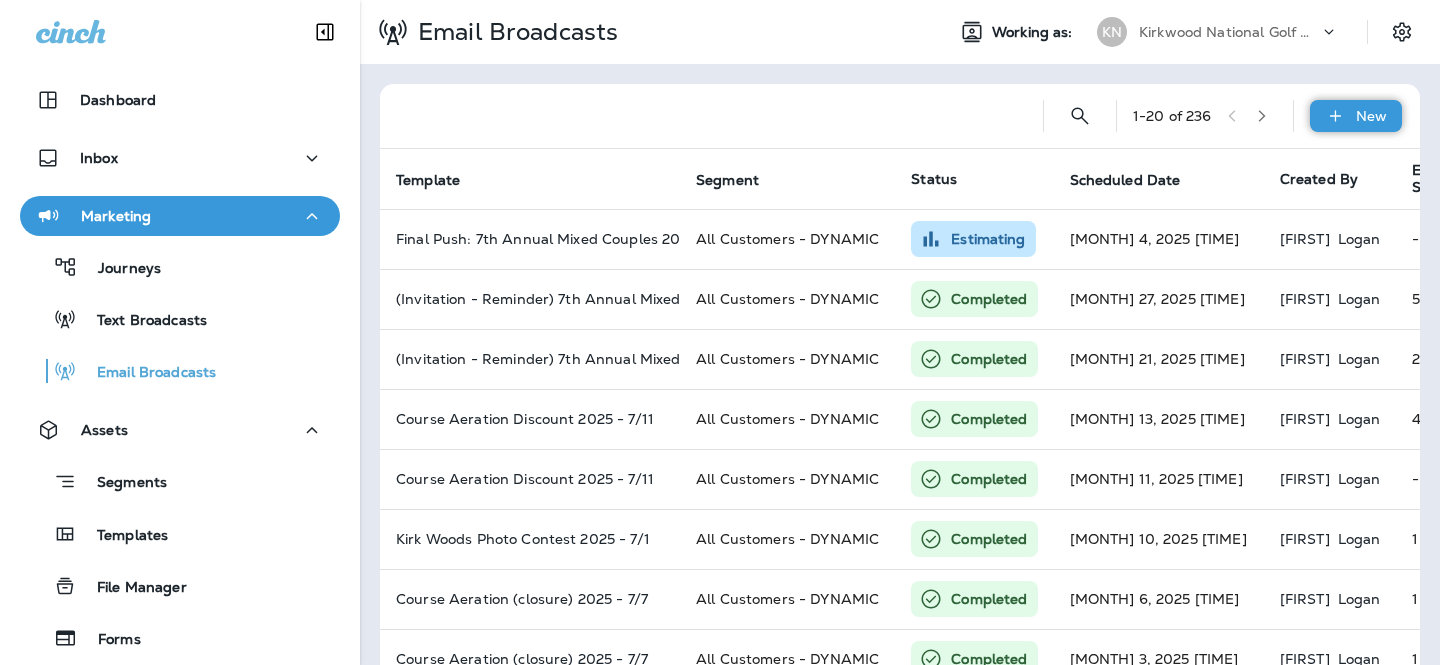click on "New" at bounding box center (1356, 116) 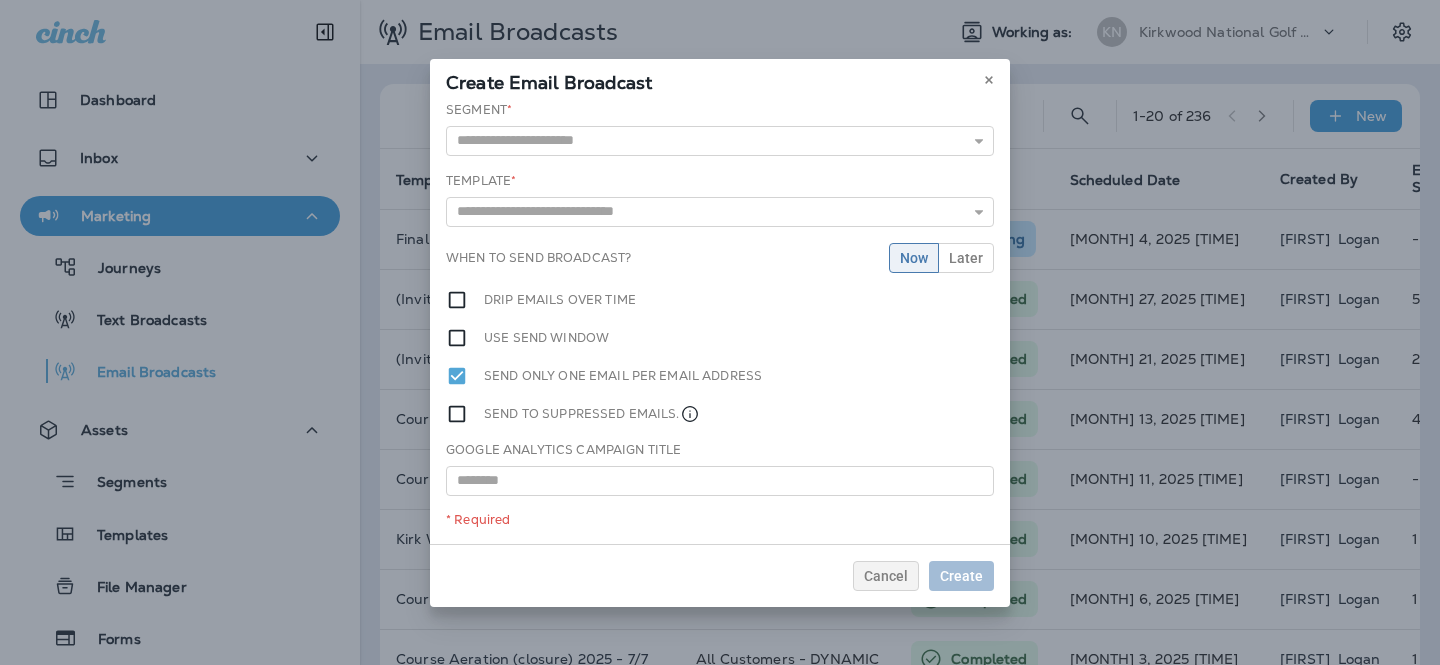 click on "Segment * All Customers - DYNAMIC All Customers - Static Annual Members Full Members Golf foreUP - Public Play Yesterday - Thank you's **Last Paid Tee Time > 30 days ago **Past Tee Times (Filters out Cancelled) Played More than 1 Round Senior Members **Suppressed Customers (2024) Template * 6th Annual Mixed Couples 2024 - 8/10 7th Annual Mixed Couples - 2025 Aerification 2023 - 7/5 Best of Mississippi Winner 2024 - 7/10 Black Friday 2023 - 11/20/23 Black Friday TEASER 2023 - 11/15 Book a Tee Time 2024 - 7/4 Book a tee time at Kirkwood National! Breast Cancer Awareness Month - 10/11 Cart Path Repair 2024 - 7/1 When to send broadcast? Now Later Drip emails over time Use send window Send only one email per email address Send to suppressed emails. Google Analytics Campaign Title * Required" at bounding box center [720, 322] 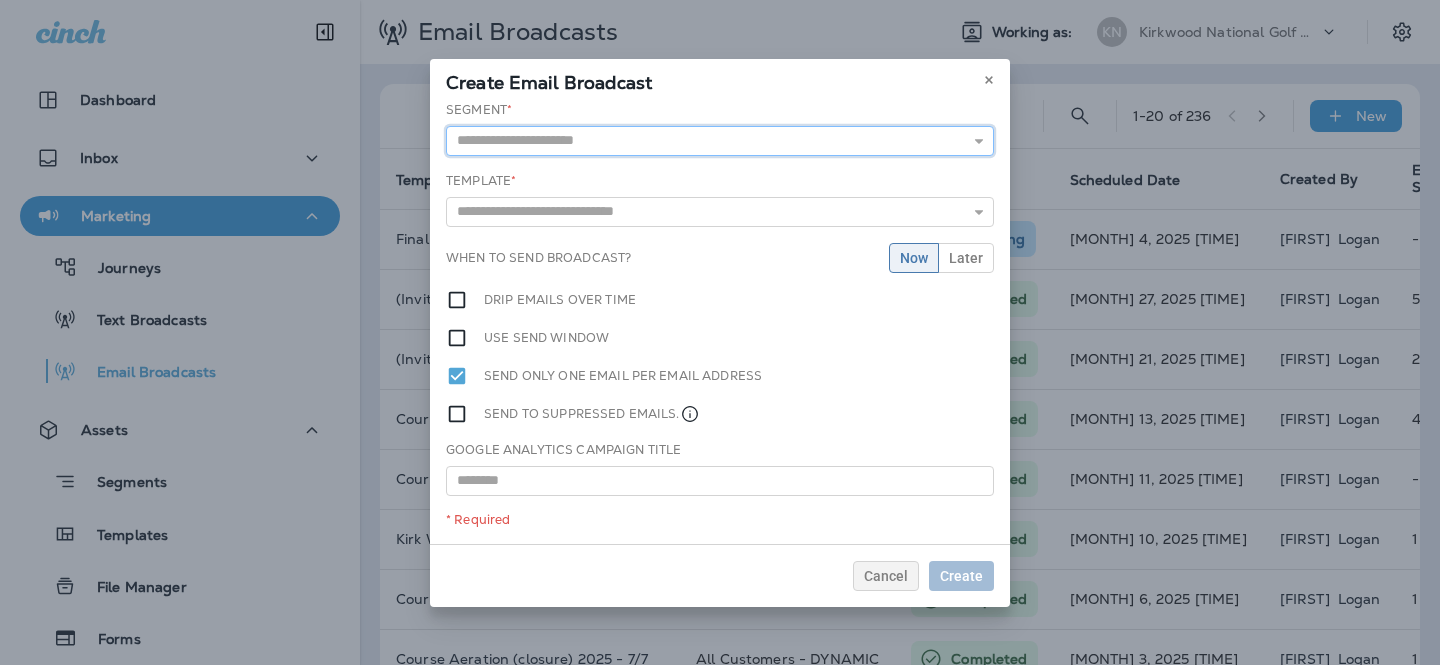 click at bounding box center (720, 141) 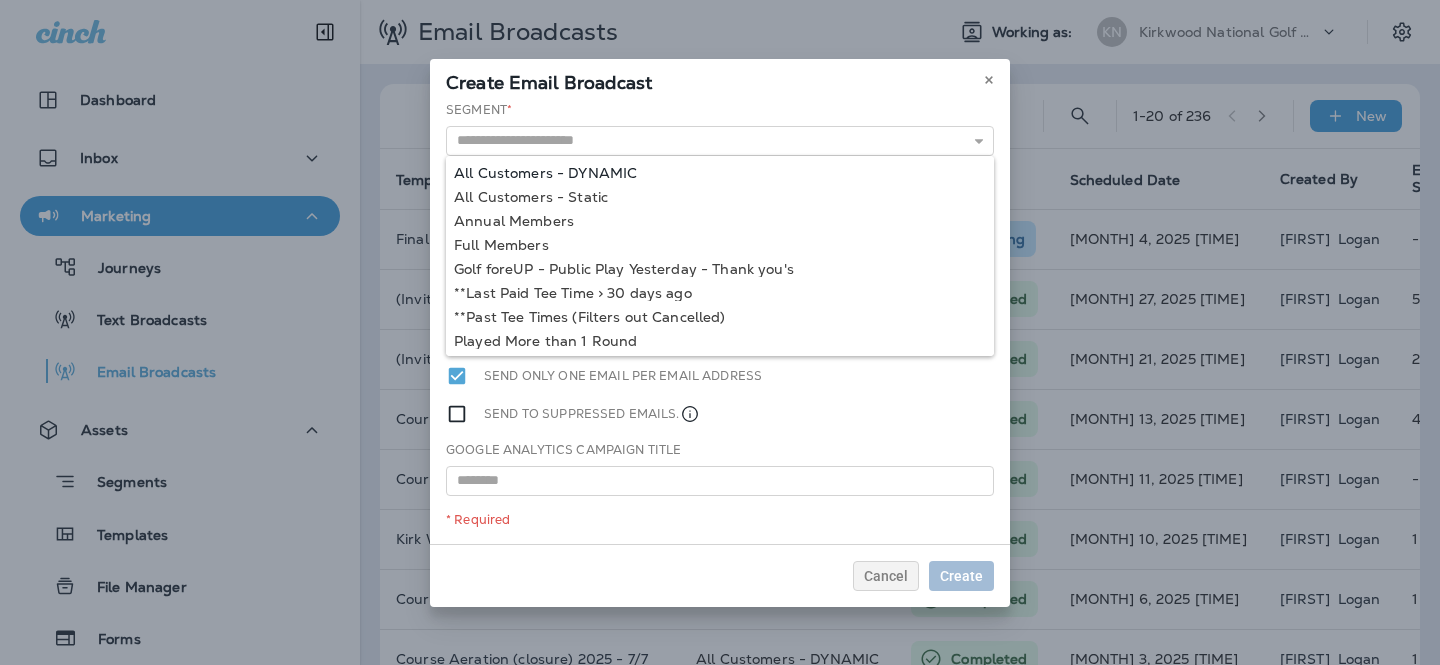 type on "**********" 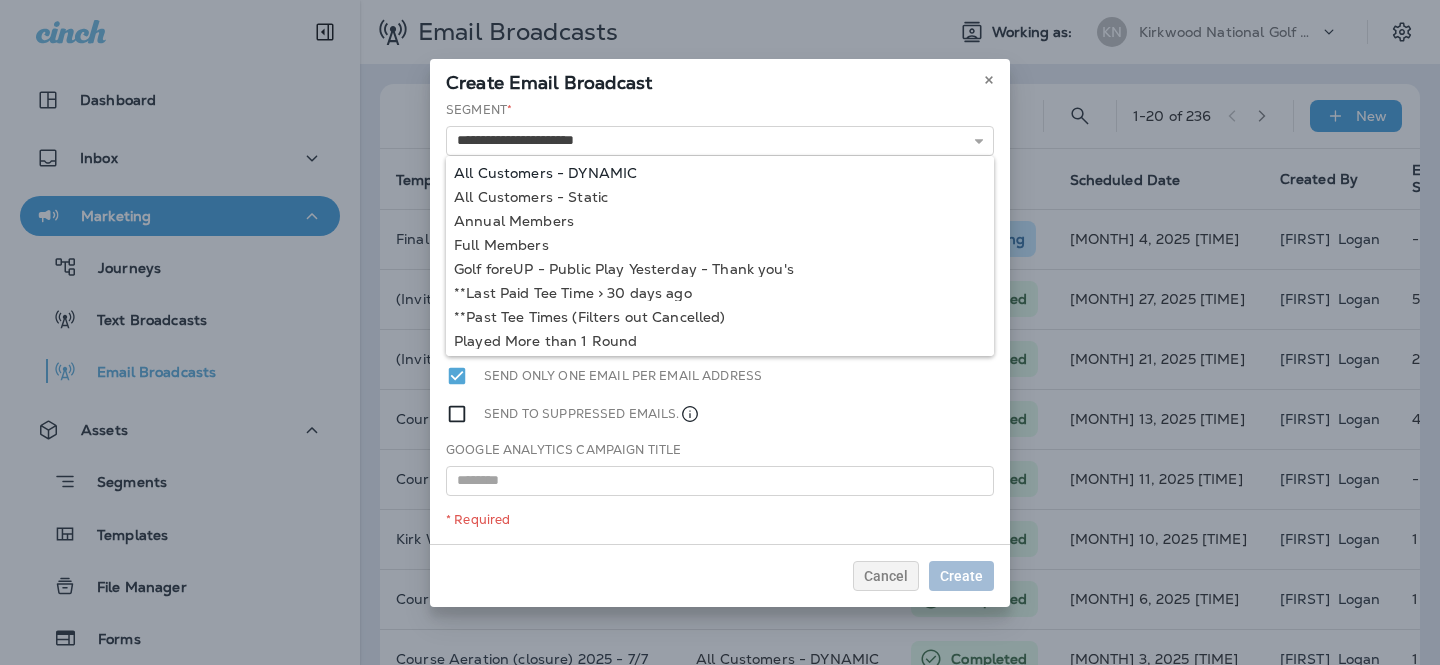 click on "**********" at bounding box center [720, 322] 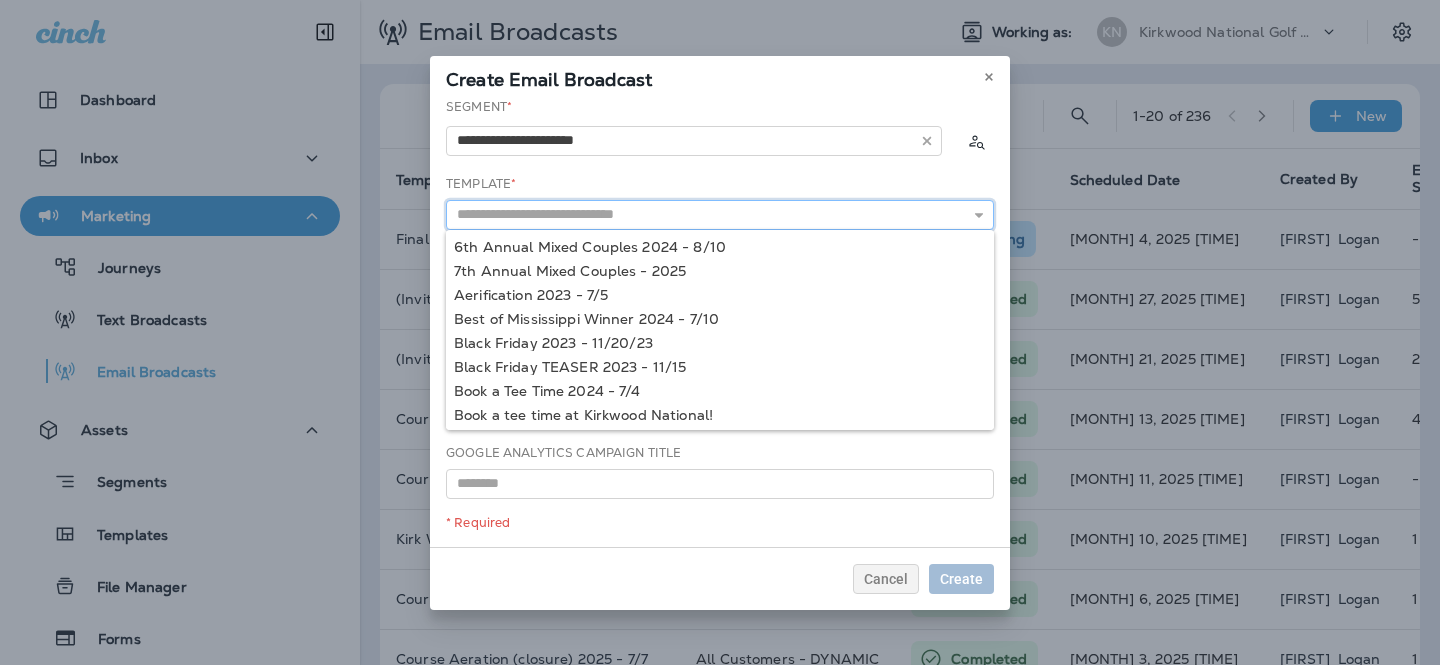 click at bounding box center (720, 215) 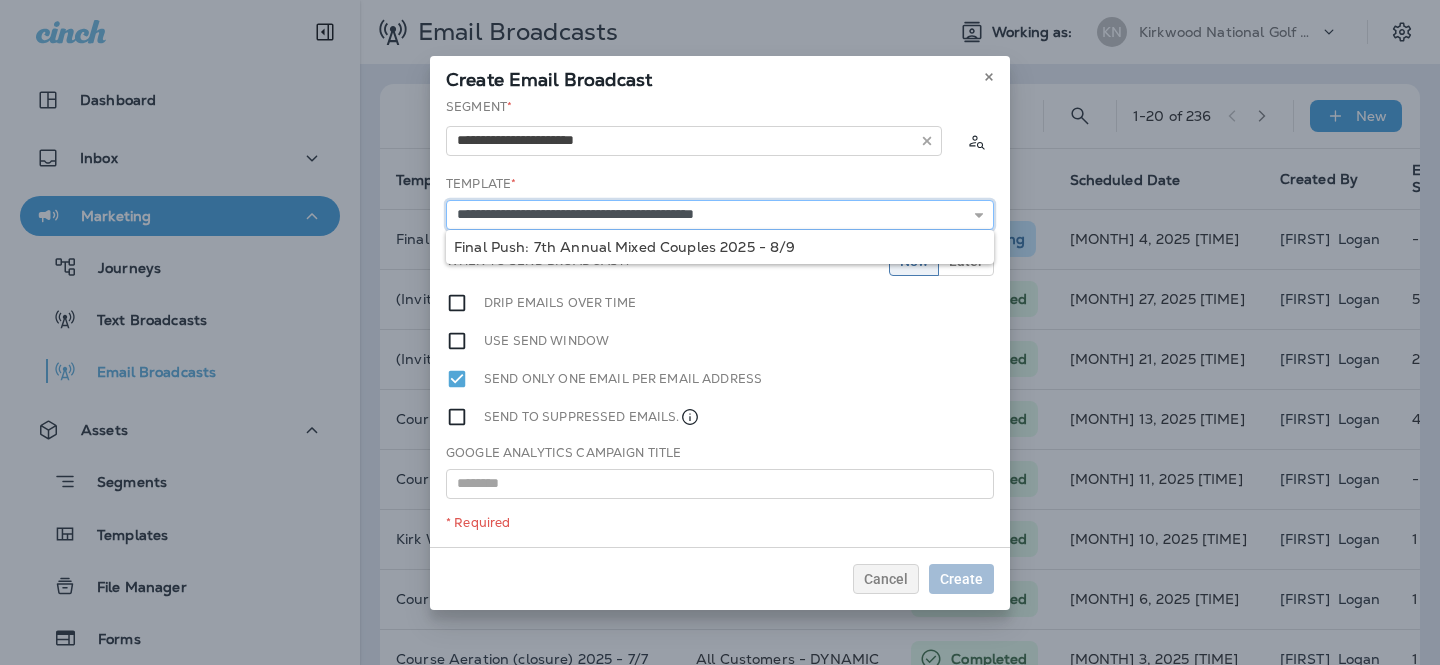 type on "**********" 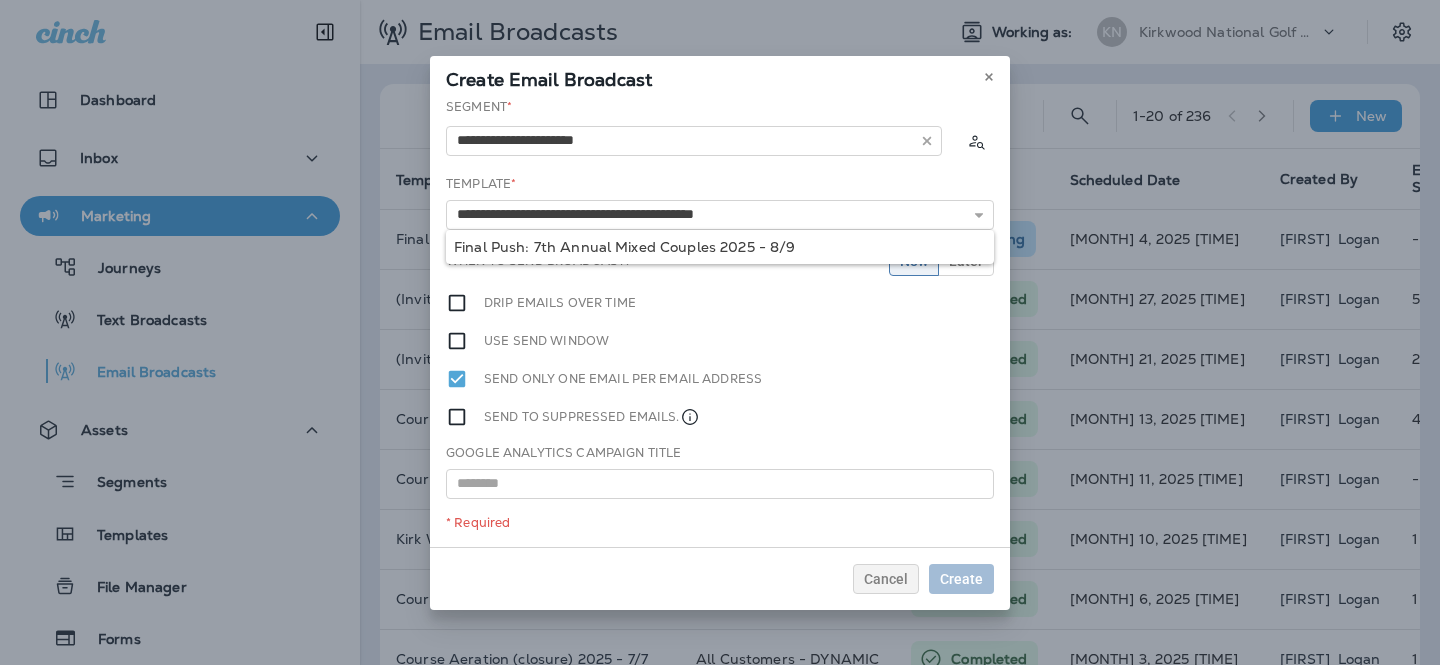 click on "**********" at bounding box center [720, 322] 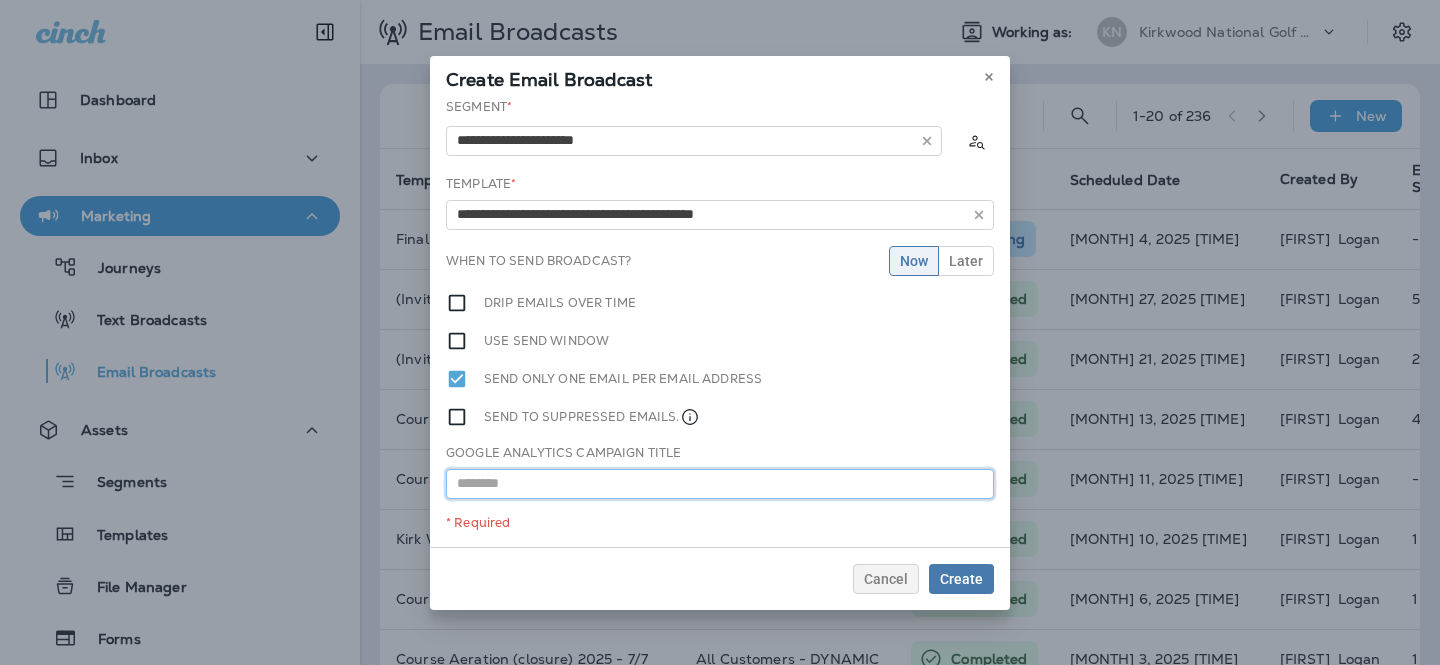 click at bounding box center [720, 484] 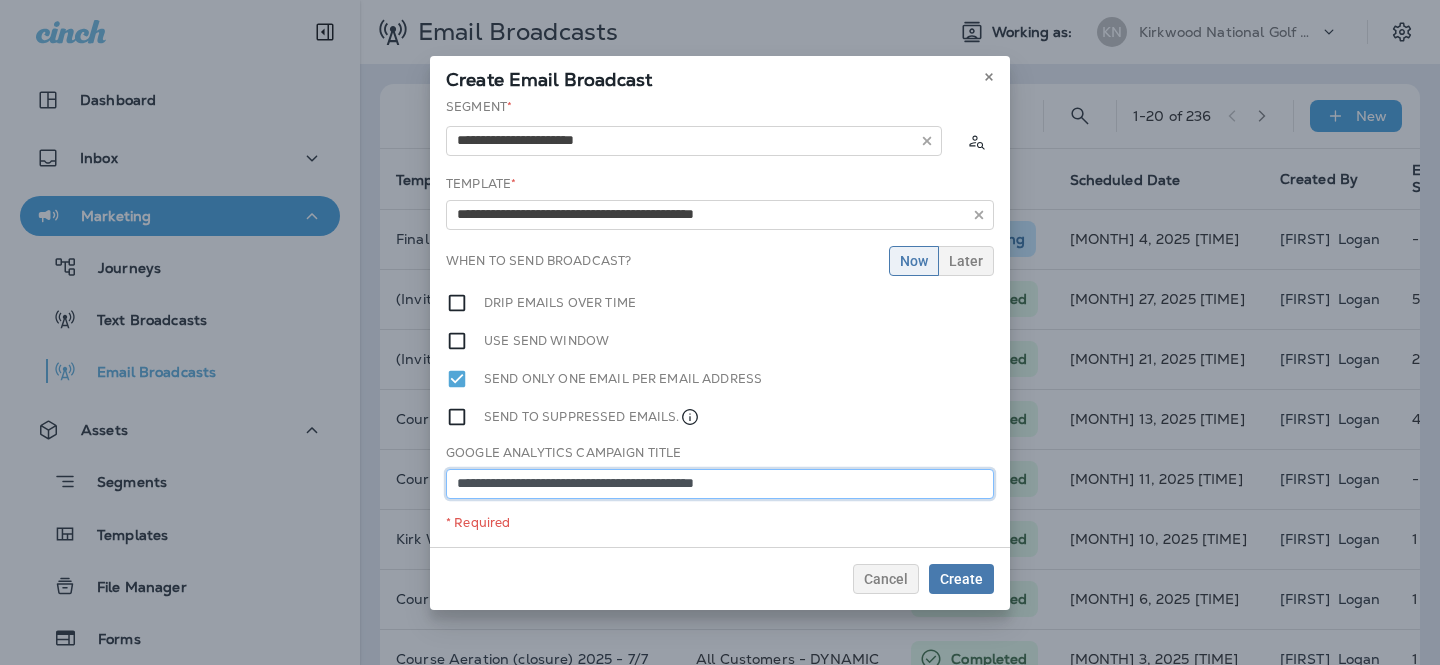 type on "**********" 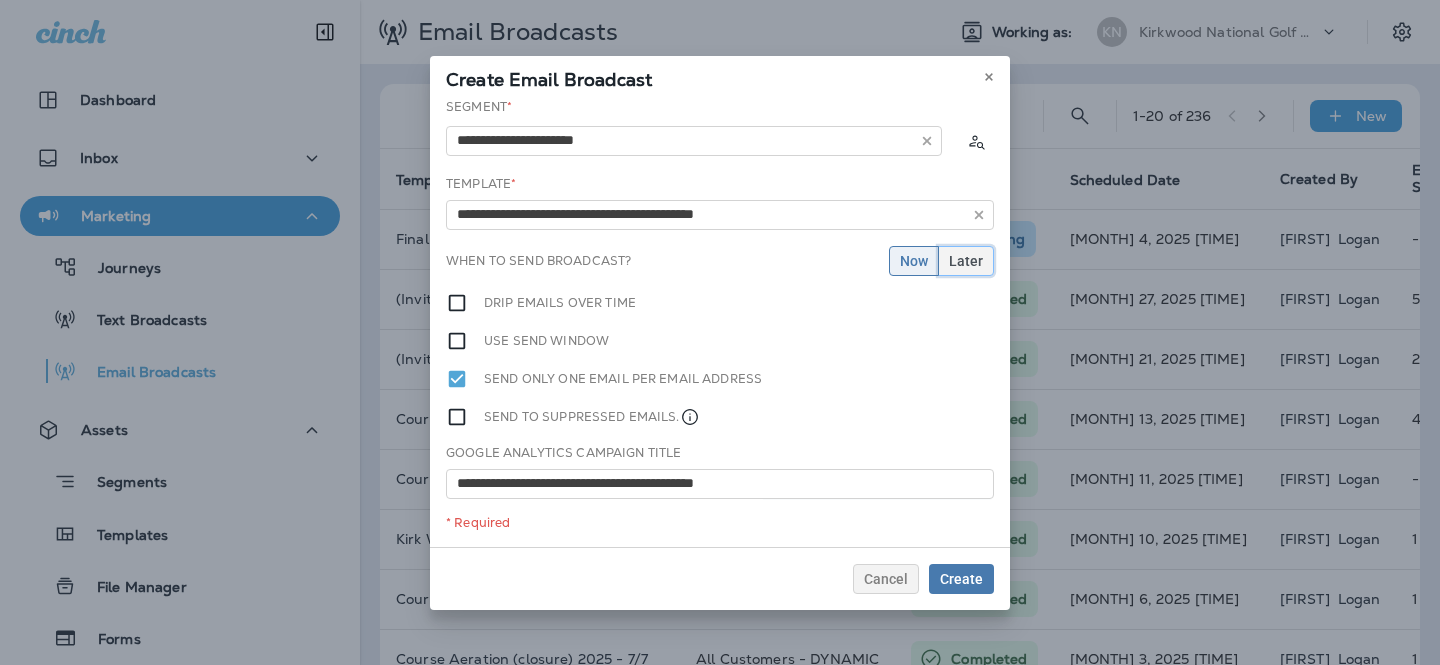 click on "Later" at bounding box center (966, 261) 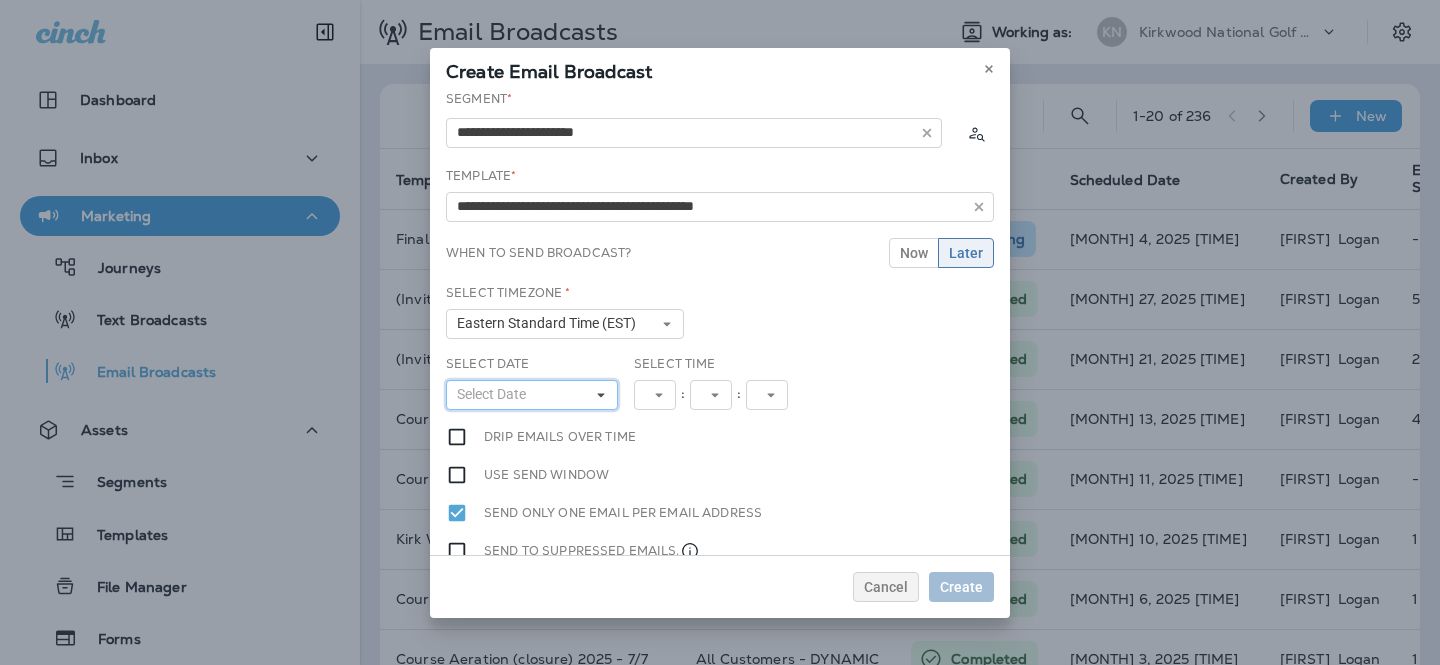 click on "Select Date" at bounding box center [532, 395] 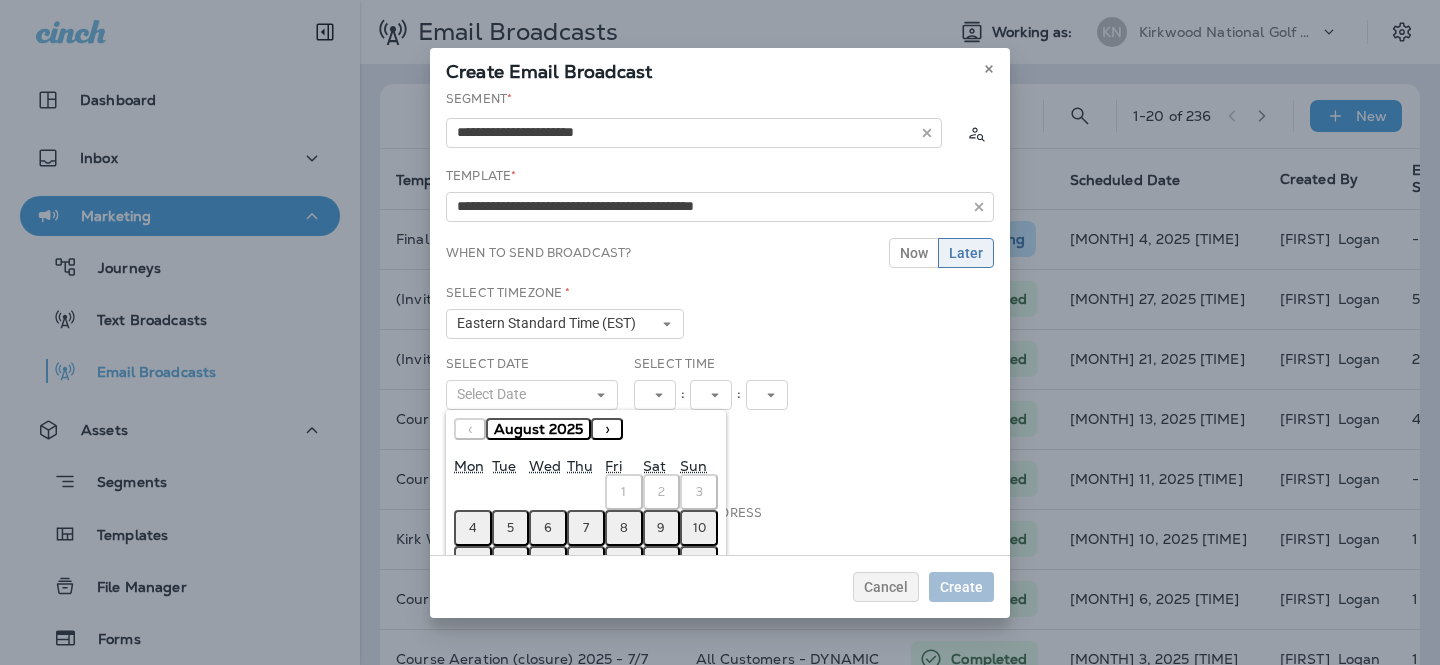 click on "5" at bounding box center [510, 528] 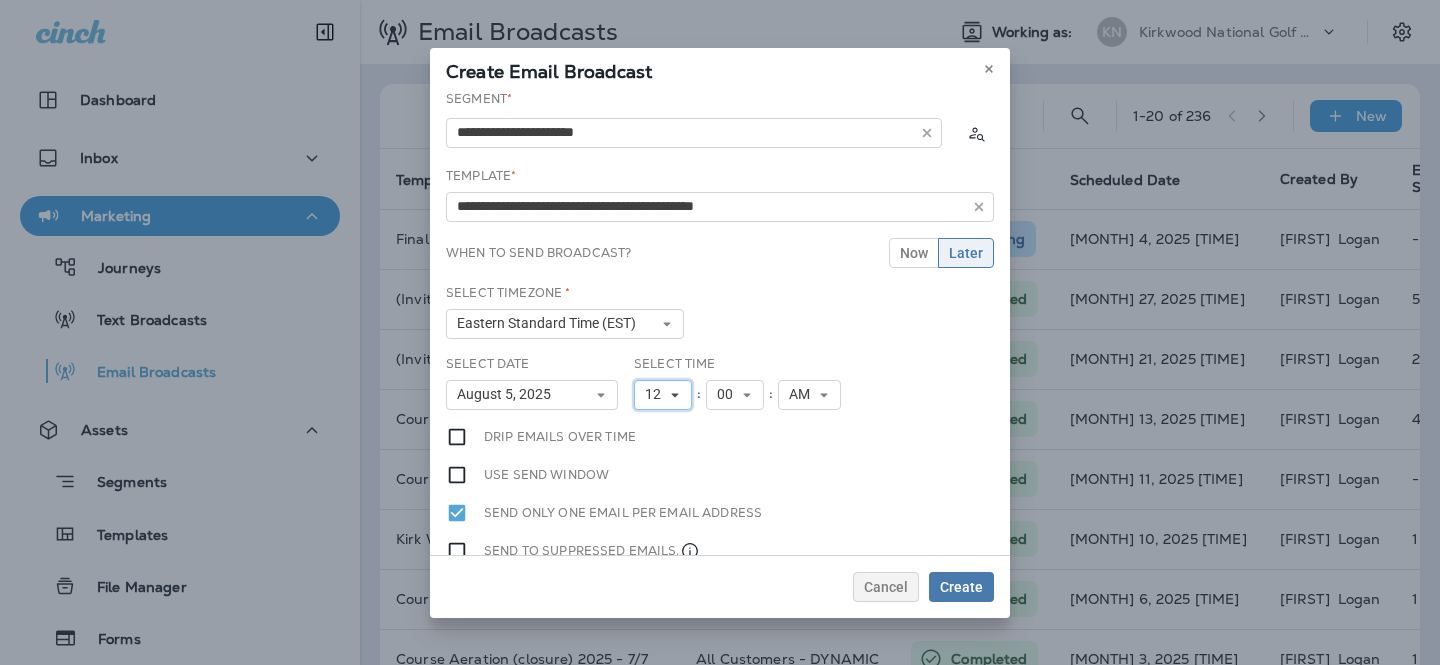 click on "12" at bounding box center (663, 395) 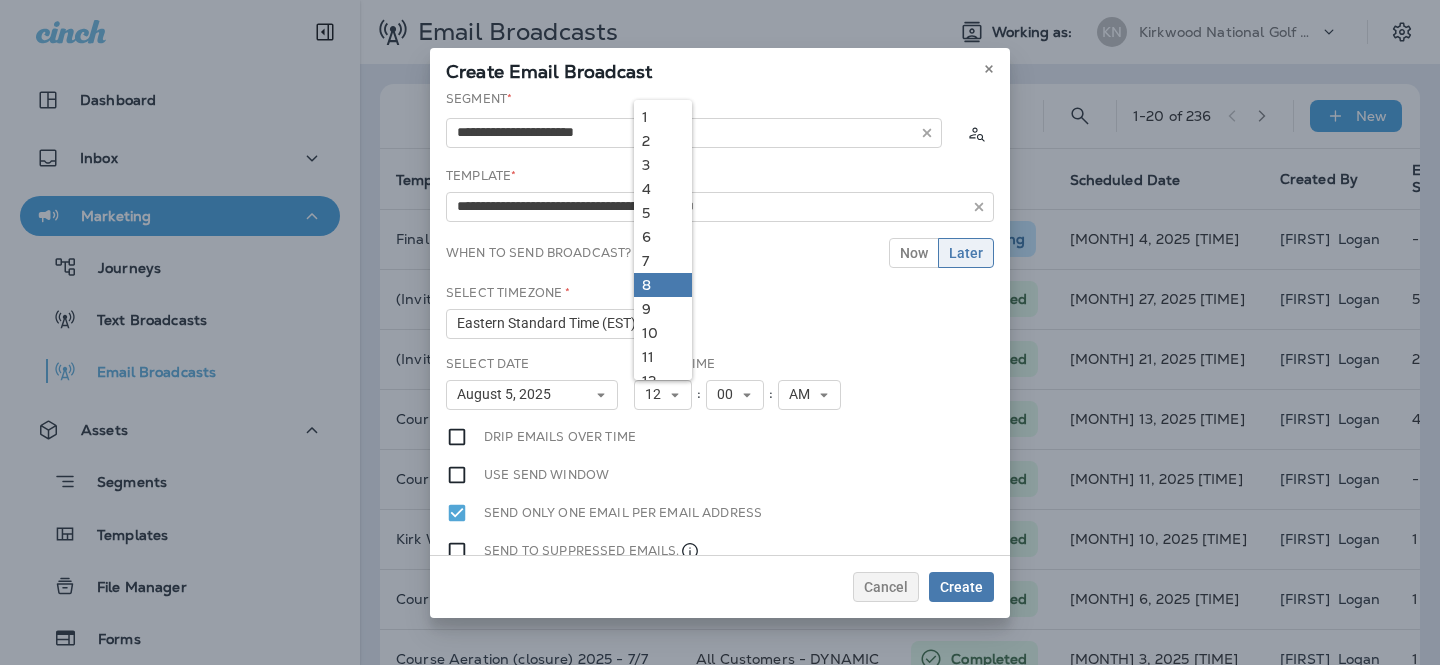 click on "8" at bounding box center (663, 285) 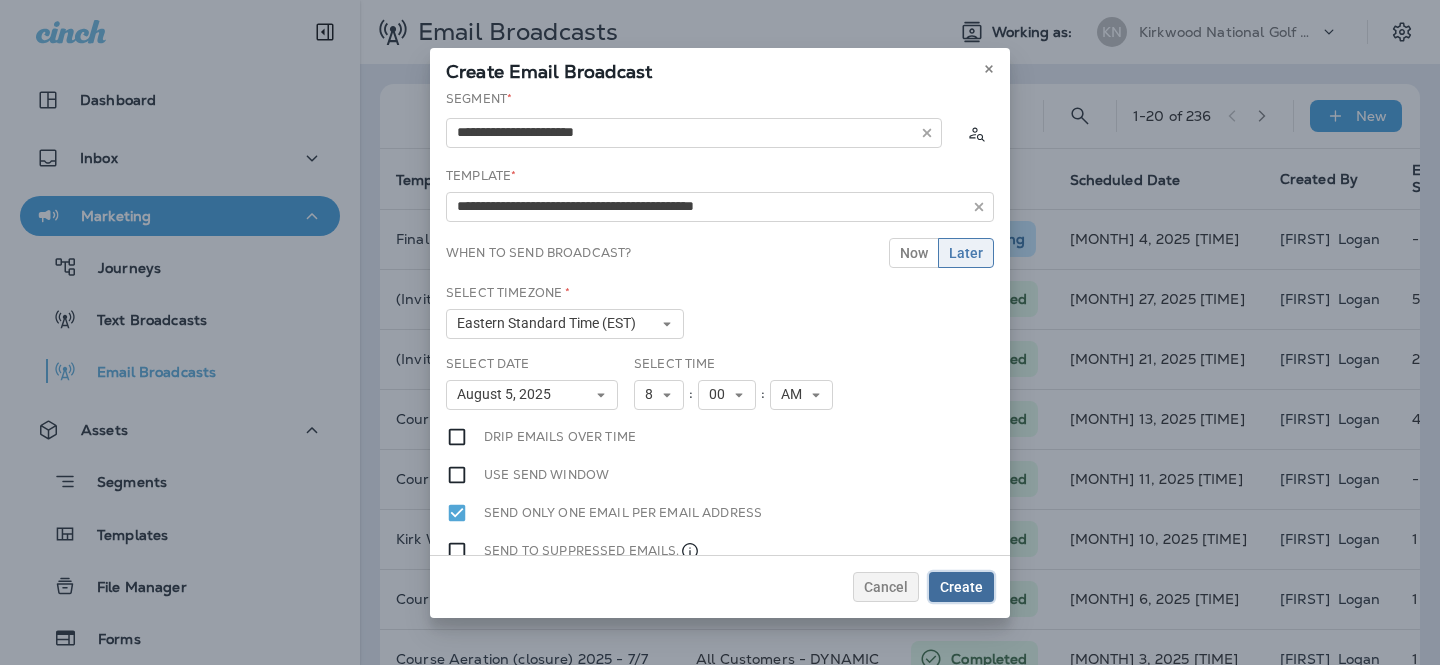 click on "Create" at bounding box center (961, 587) 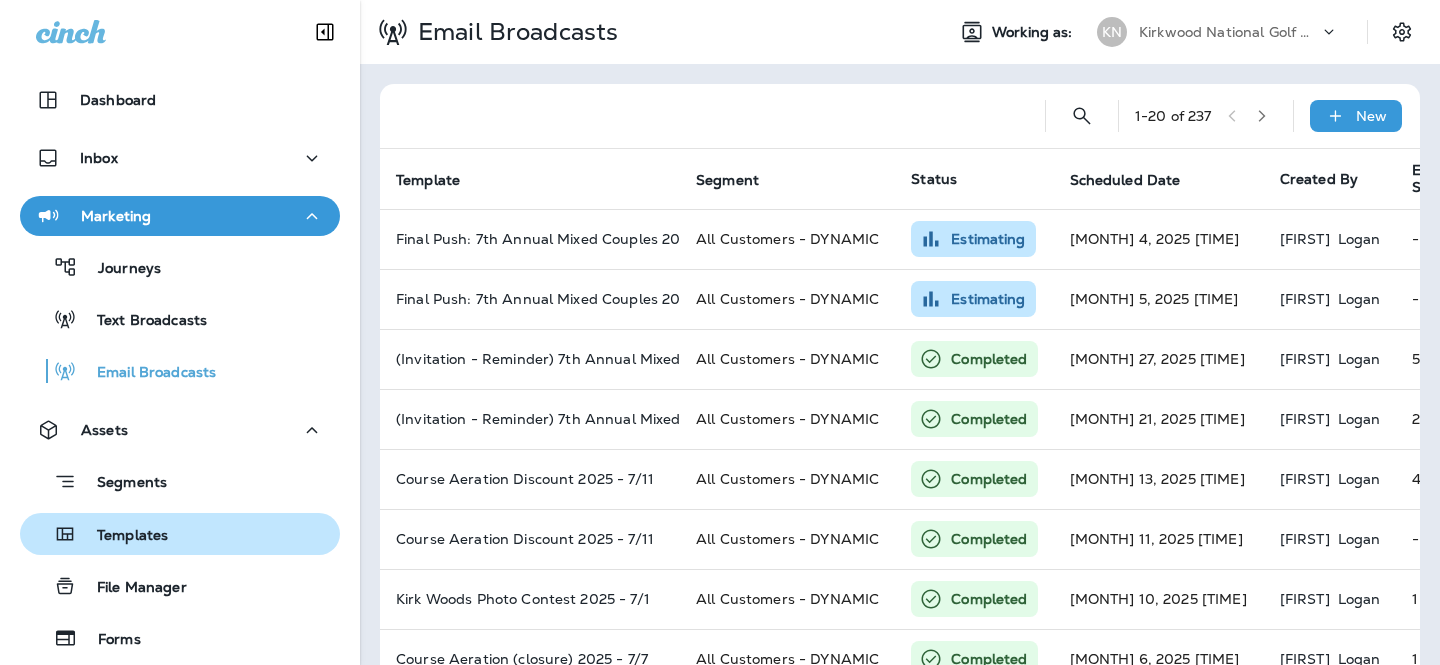 click on "Templates" at bounding box center [98, 534] 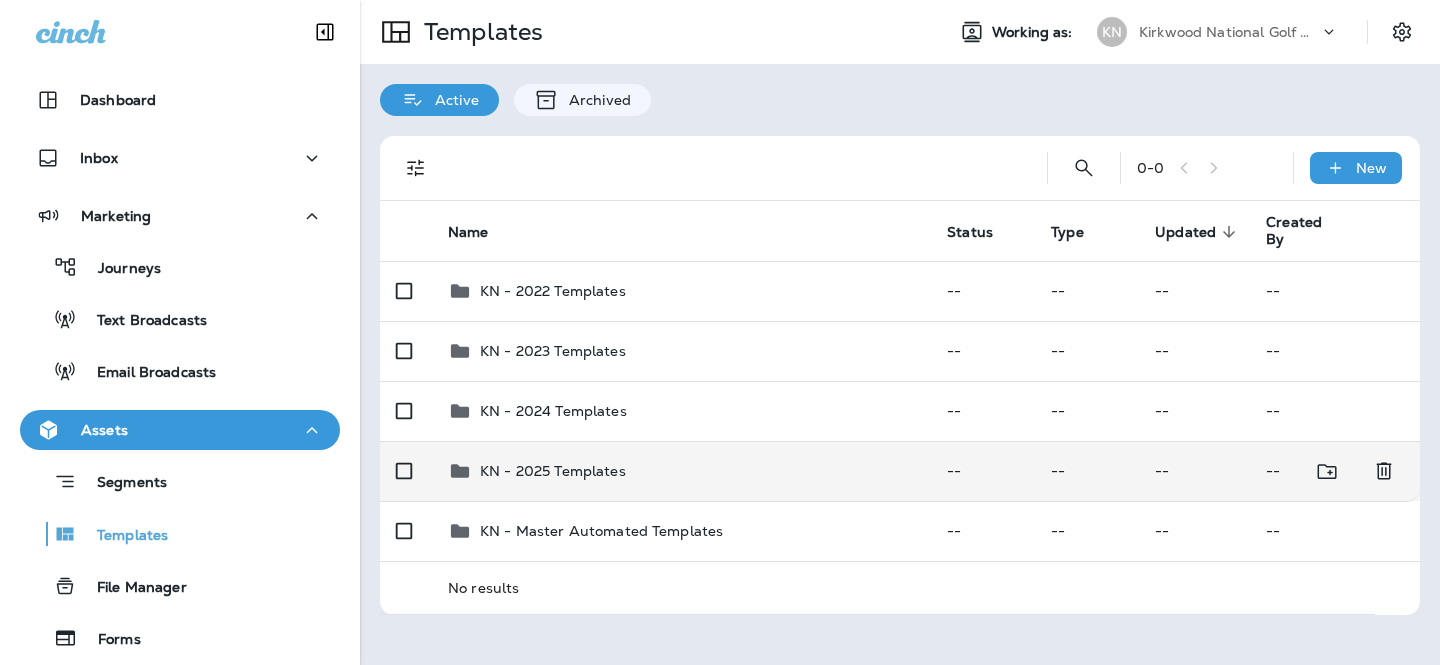 click on "KN - 2025 Templates" at bounding box center (681, 471) 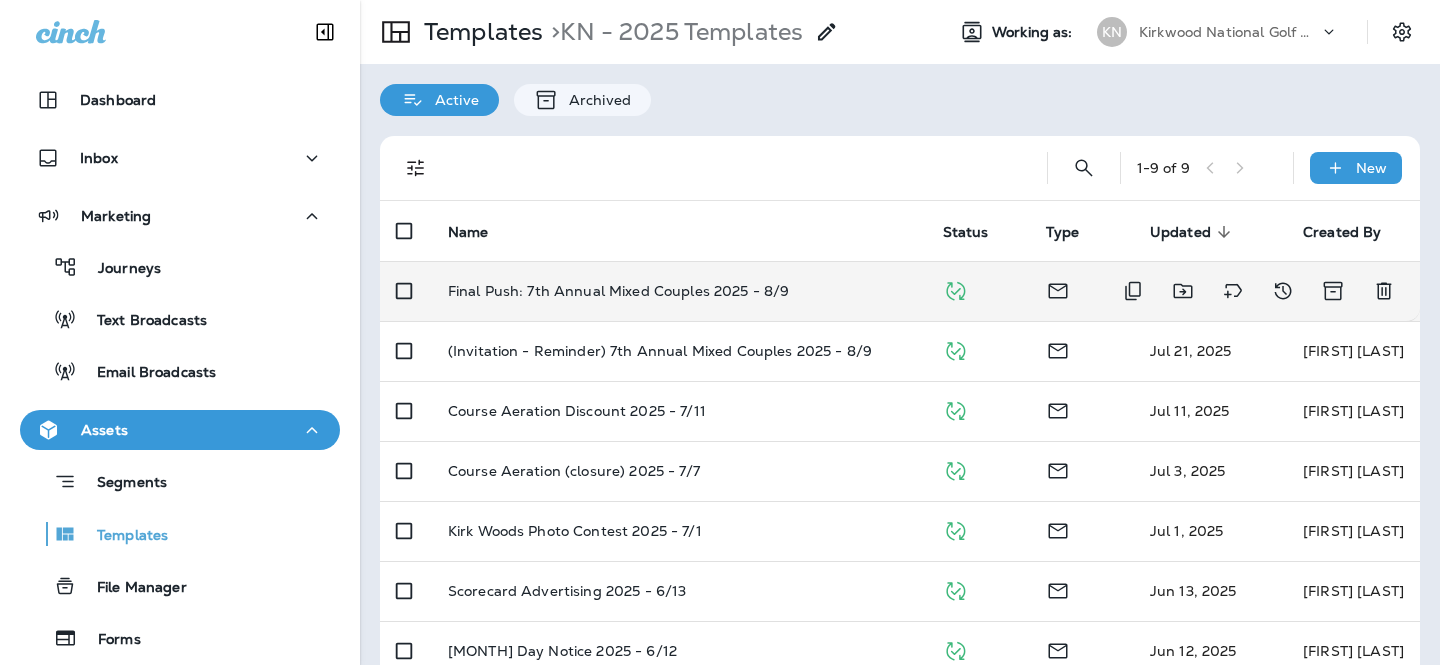 click on "Final Push: 7th Annual Mixed Couples 2025 - 8/9" at bounding box center [679, 291] 